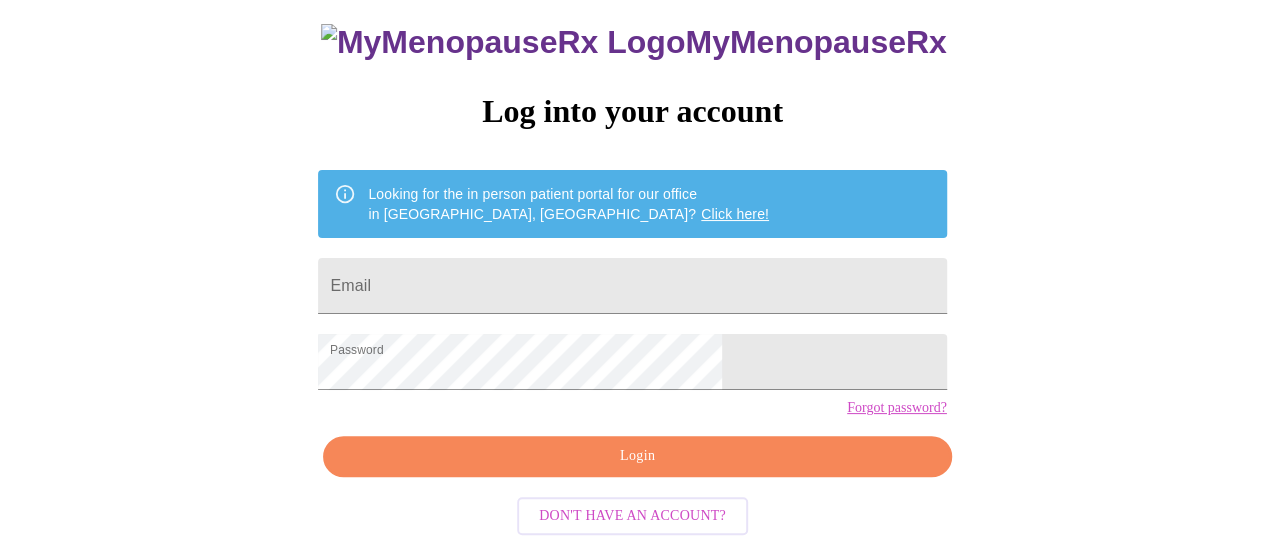 scroll, scrollTop: 136, scrollLeft: 0, axis: vertical 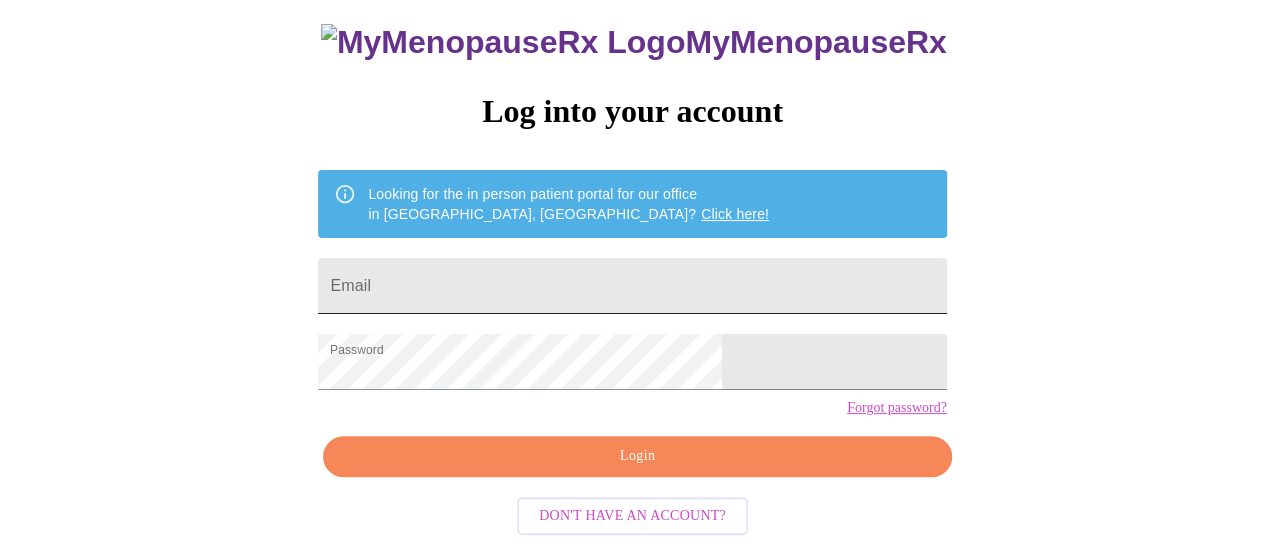 click on "Email" at bounding box center [632, 286] 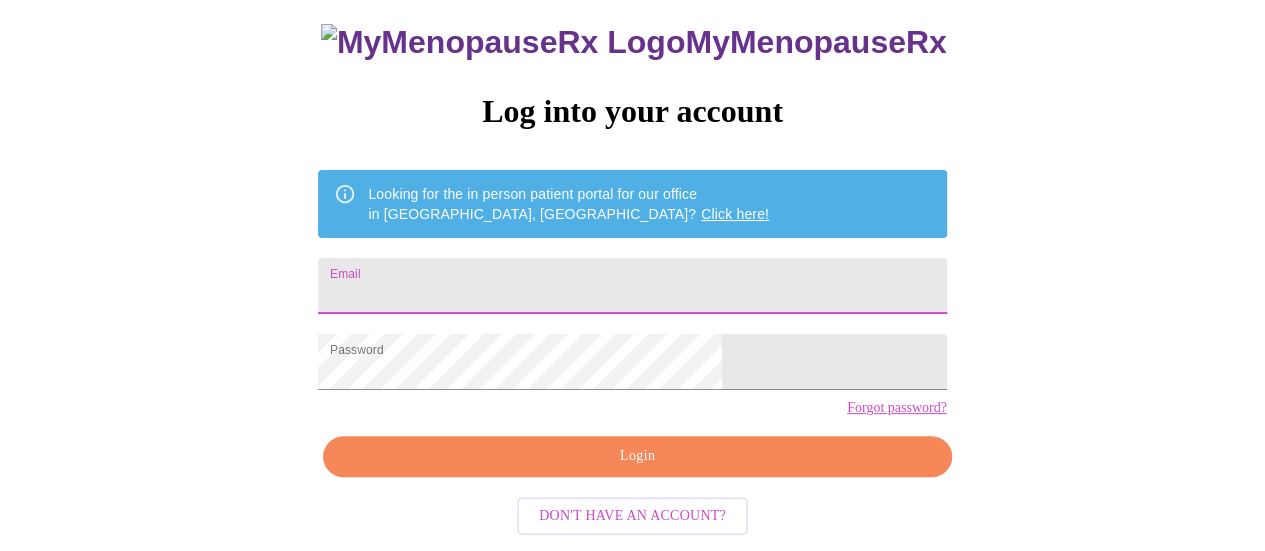 type on "mmitchell0215@gmail.com" 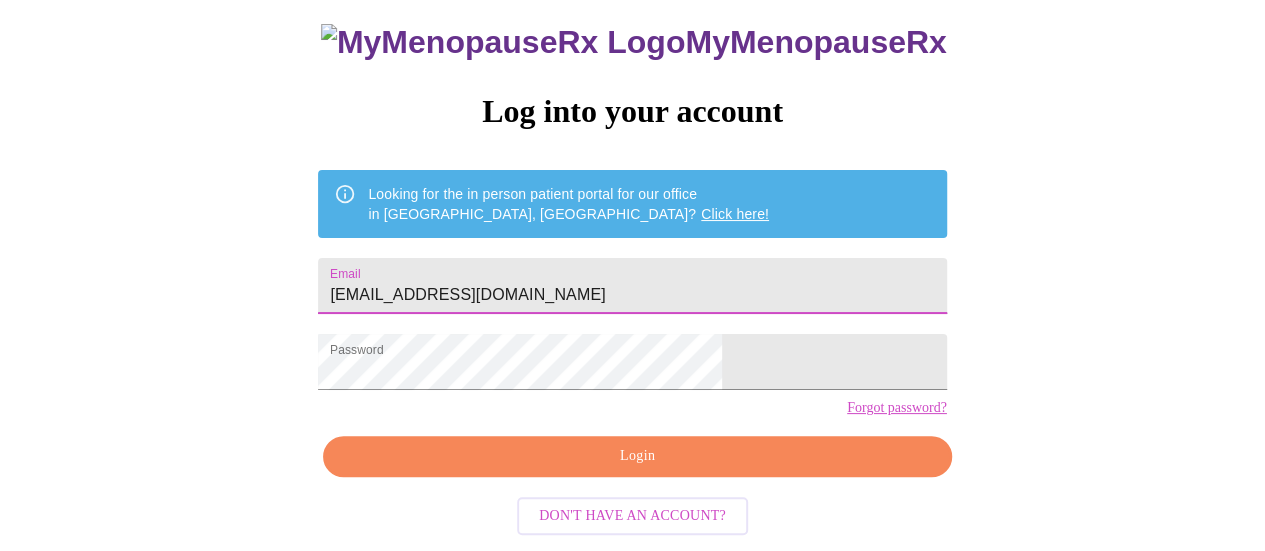 click on "Login" at bounding box center (637, 456) 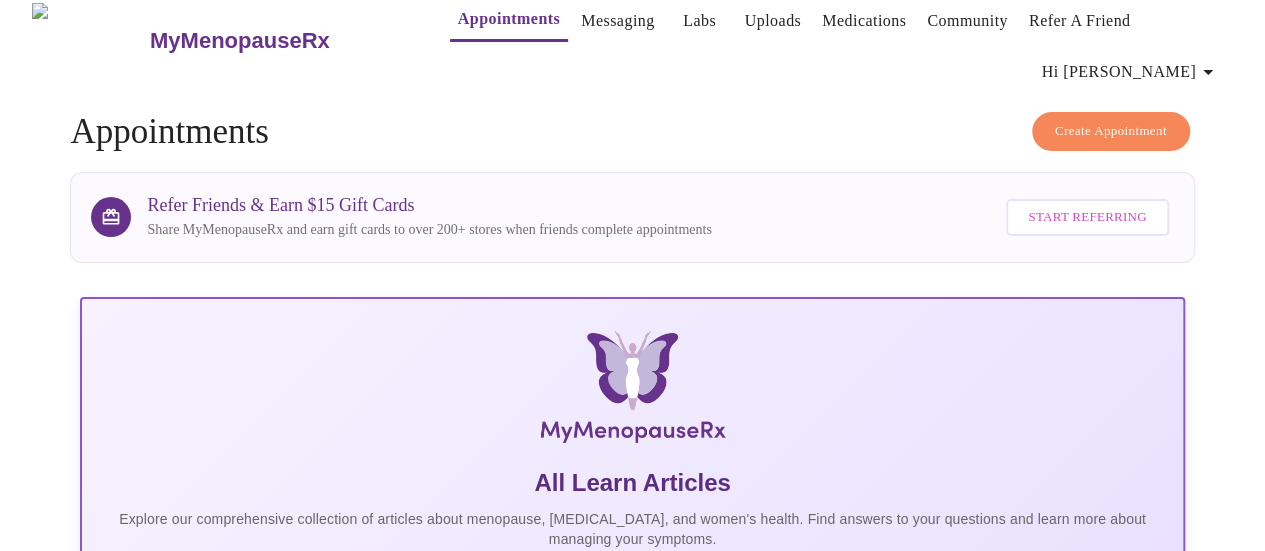 scroll, scrollTop: 15, scrollLeft: 0, axis: vertical 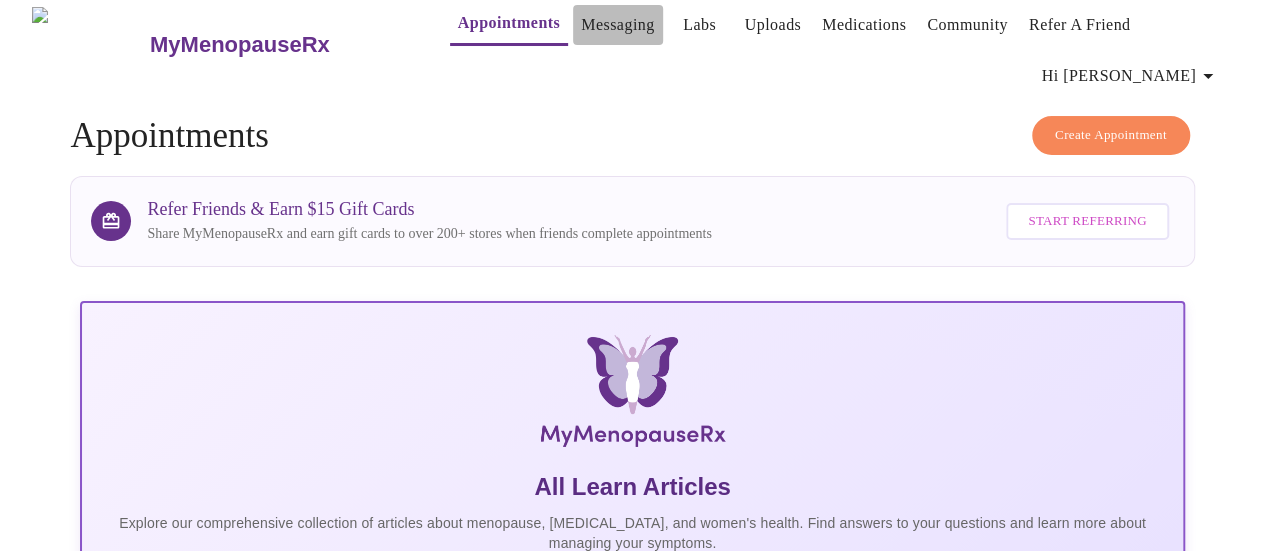 click on "Messaging" at bounding box center (617, 25) 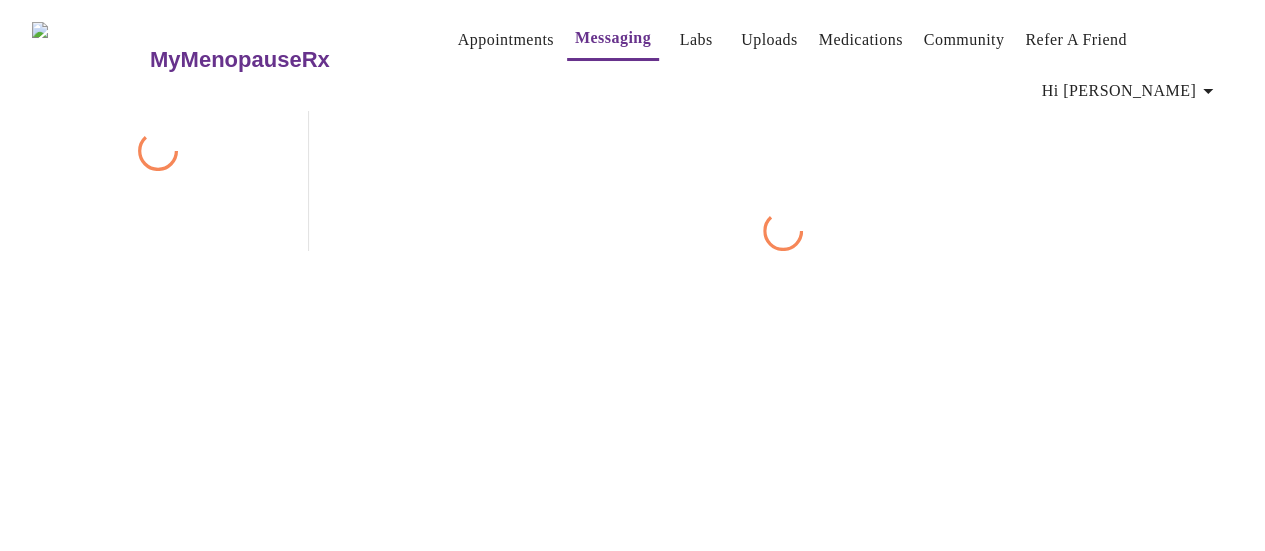 scroll, scrollTop: 102, scrollLeft: 0, axis: vertical 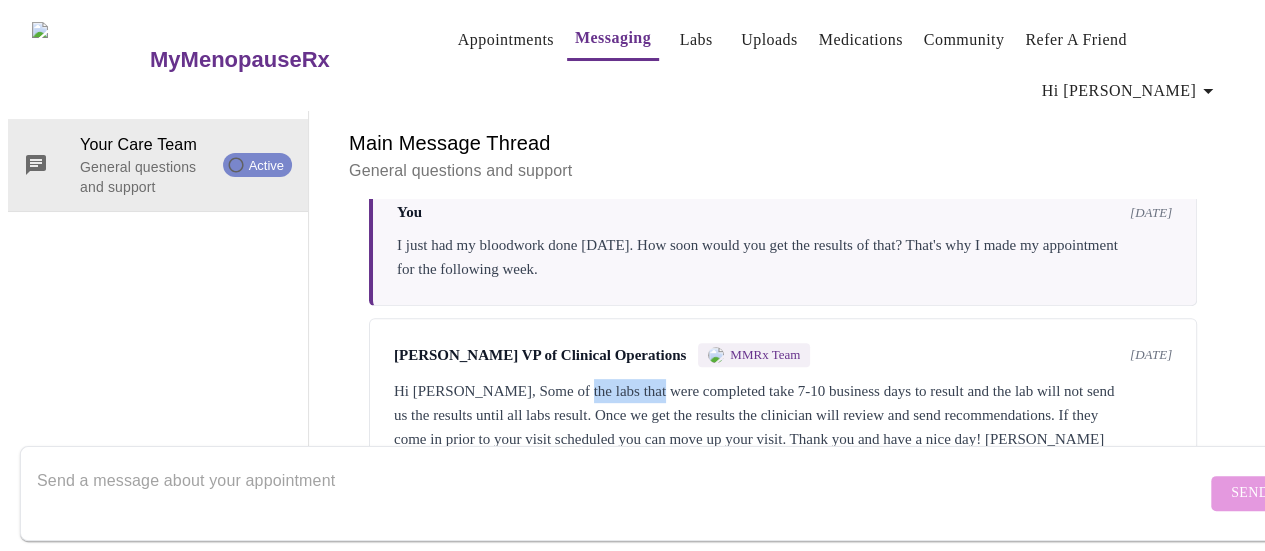 drag, startPoint x: 564, startPoint y: 277, endPoint x: 647, endPoint y: 285, distance: 83.38465 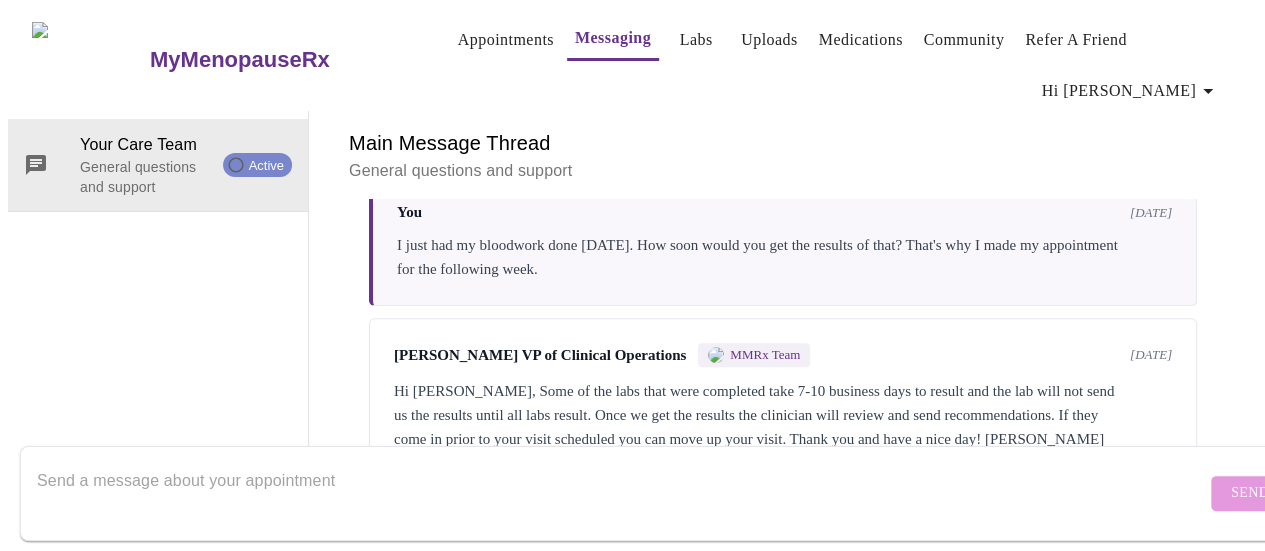 click on "Hi Meredith, Some of the labs that were completed take 7-10 business days to result and the lab will not send us the results until all labs result. Once we get the results the clinician will review and send recommendations. If they come in prior to your visit scheduled you can move up your visit. Thank you and have a nice day! Michelle VP of Clinical Operations" at bounding box center (783, 427) 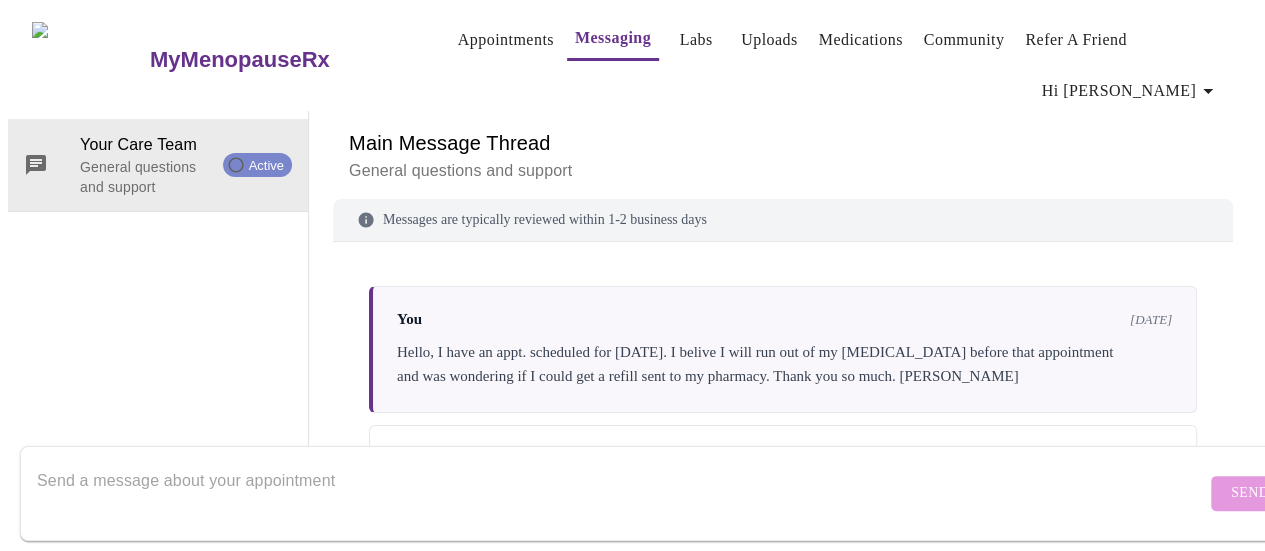 scroll, scrollTop: 0, scrollLeft: 0, axis: both 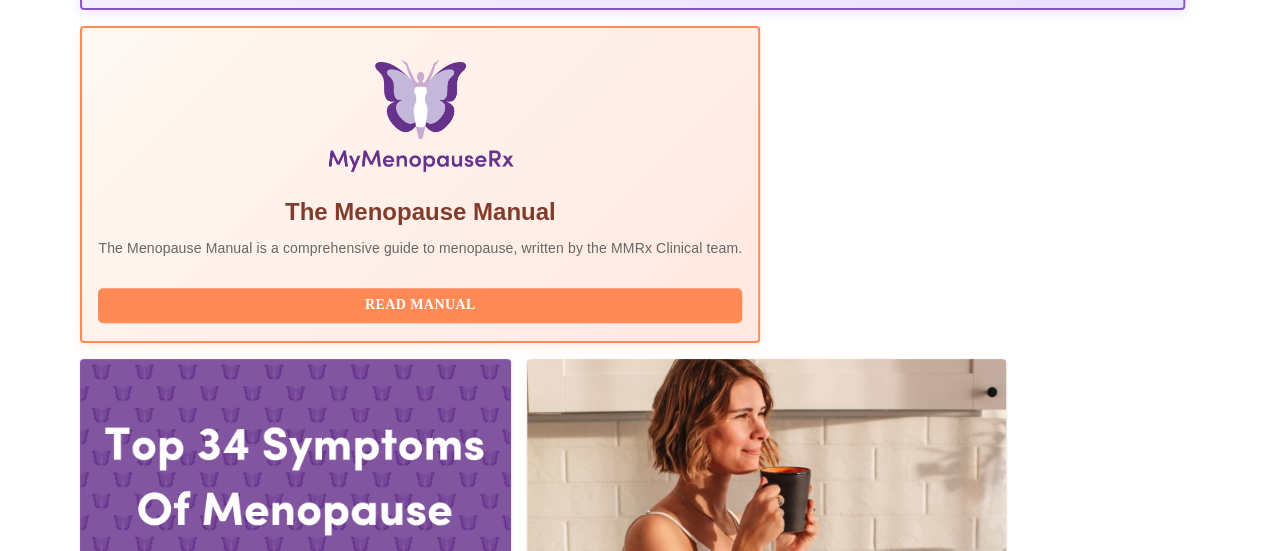 click on "Complete Pre-Assessment" at bounding box center [1049, 1938] 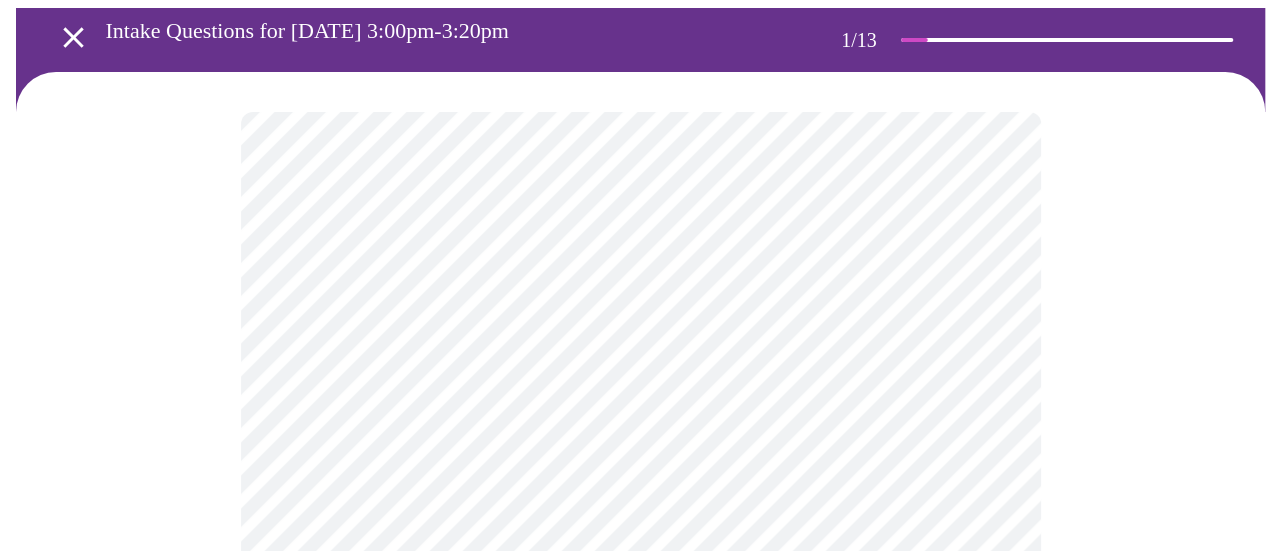 scroll, scrollTop: 135, scrollLeft: 0, axis: vertical 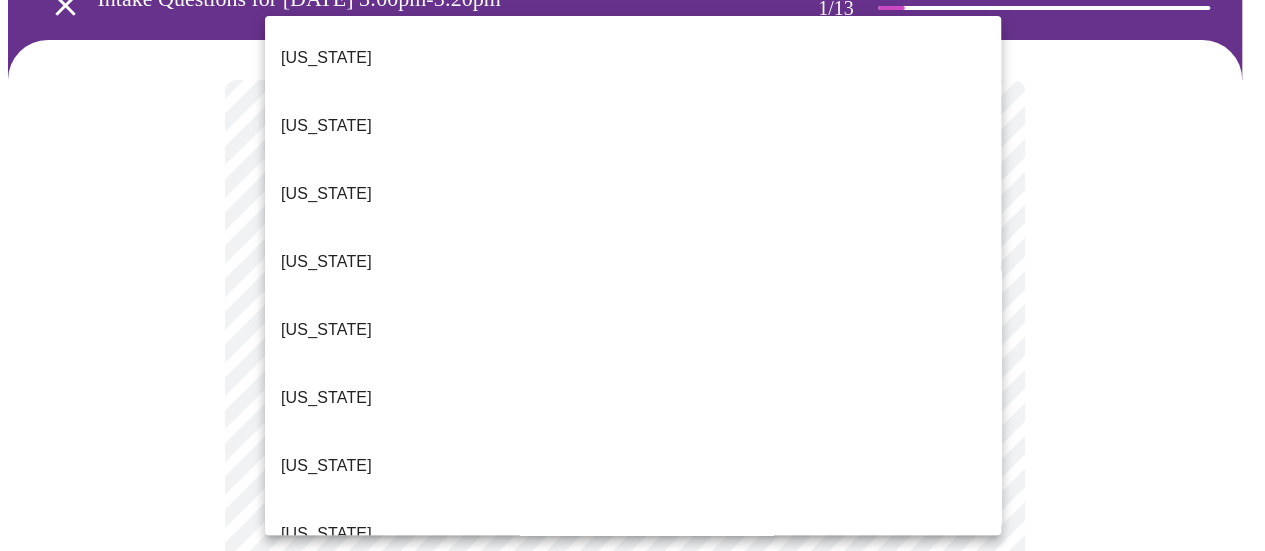 click on "MyMenopauseRx Appointments Messaging Labs Uploads Medications Community Refer a Friend Hi Meredith   Intake Questions for Tue, Jul 1st 2025 @ 3:00pm-3:20pm 1  /  13 Settings Billing Invoices Log out Alabama
Alaska
Arizona
Arkansas
California
Colorado
Connecticut
Delaware
Florida
Georgia
Hawaii
Idaho
Illinois
Indiana
Iowa
Kansas
Kentucky
Louisiana
Maine
Maryland
Massachusetts
Michigan
Minnesota
Mississippi
Missouri
Montana
Nebraska
Nevada
New Hanpshire
New Jersey
New Mexico
New York
North Carolina
North Dakota
Ohio
Oklahoma
Oregon
Pennsylvania
Rhode Island
South Carolina
Tennessee
Texas
Utah
Vermont
Virginia
Washington
Washington, D.C. (District of Columbia)
West Virginia
Wisconsin
Wyoming" at bounding box center [632, 1256] 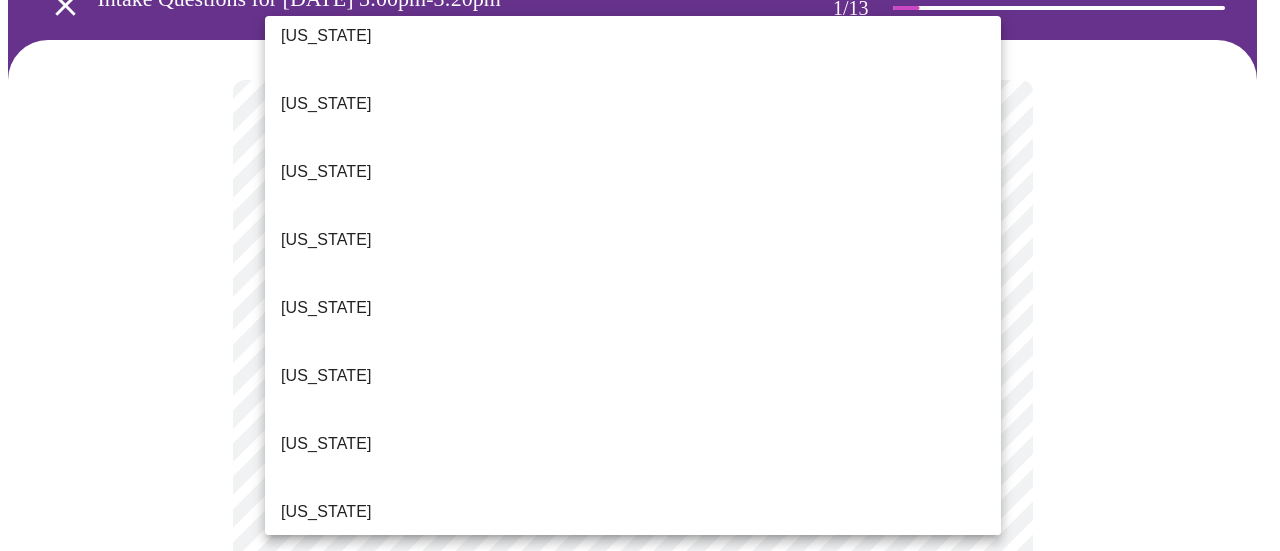 scroll, scrollTop: 2096, scrollLeft: 0, axis: vertical 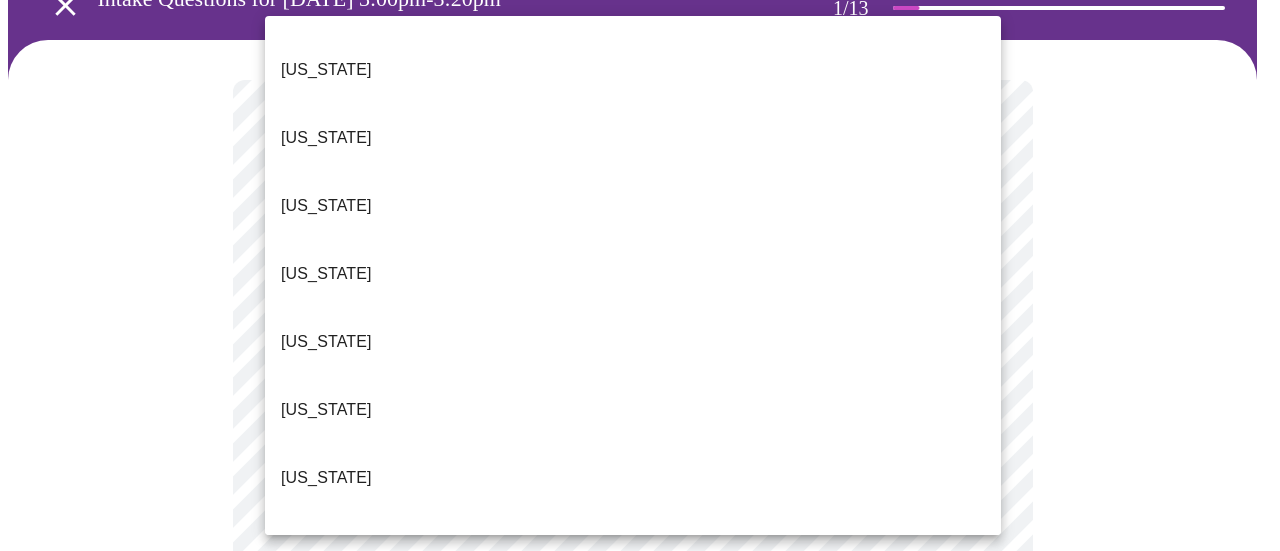 click on "West Virginia" at bounding box center (633, 1158) 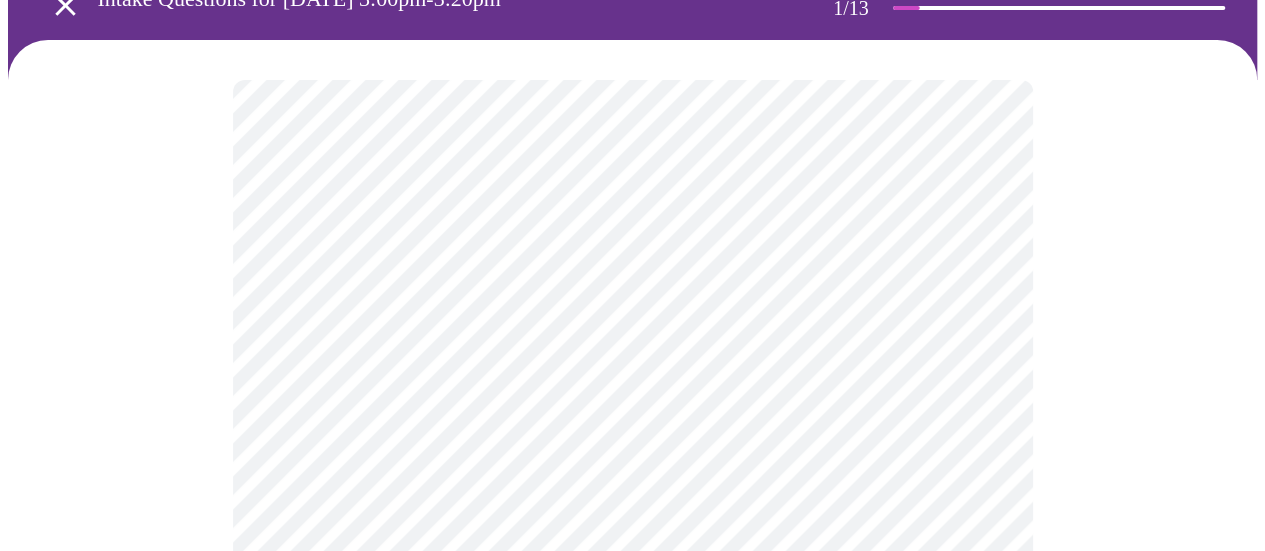 click on "MyMenopauseRx Appointments Messaging Labs Uploads Medications Community Refer a Friend Hi Meredith   Intake Questions for Tue, Jul 1st 2025 @ 3:00pm-3:20pm 1  /  13 Settings Billing Invoices Log out" at bounding box center (632, 1250) 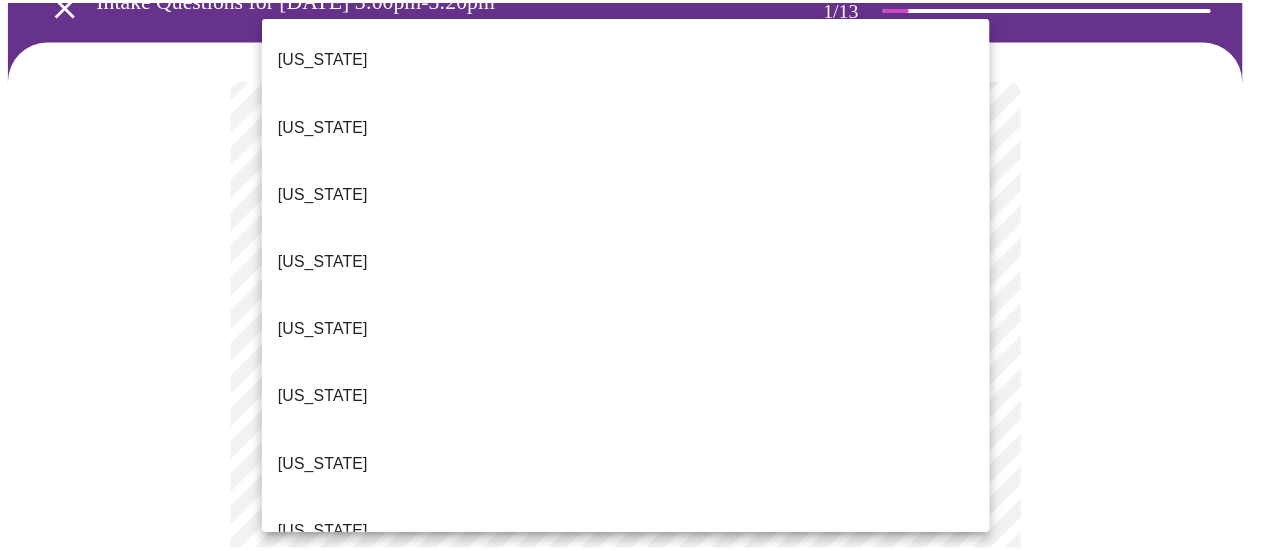 scroll, scrollTop: 2096, scrollLeft: 0, axis: vertical 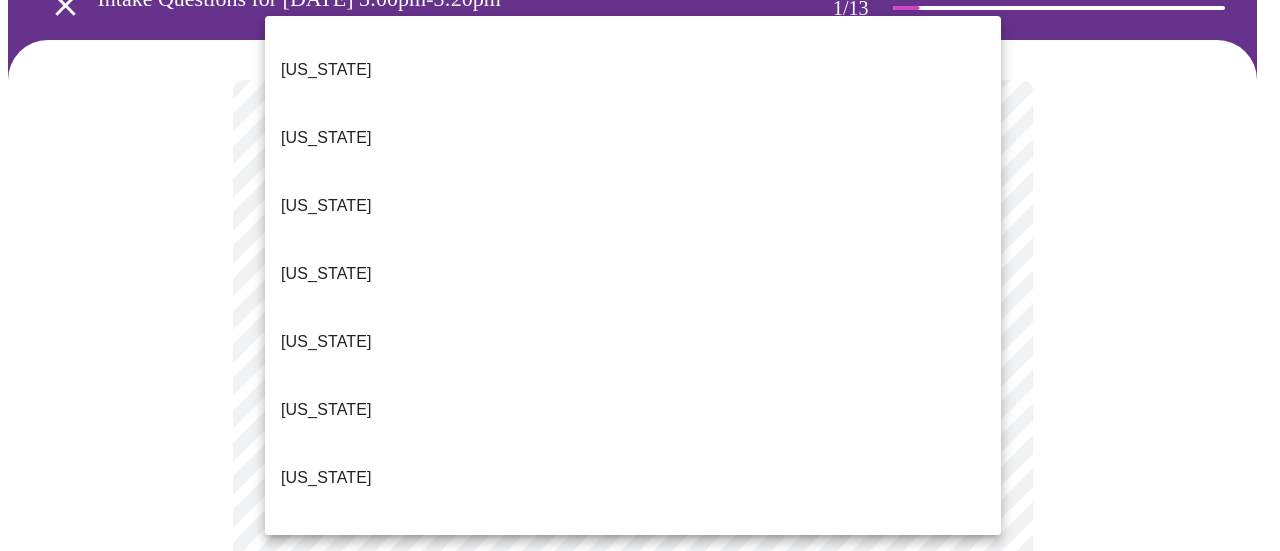click on "Wisconsin" at bounding box center [633, 1226] 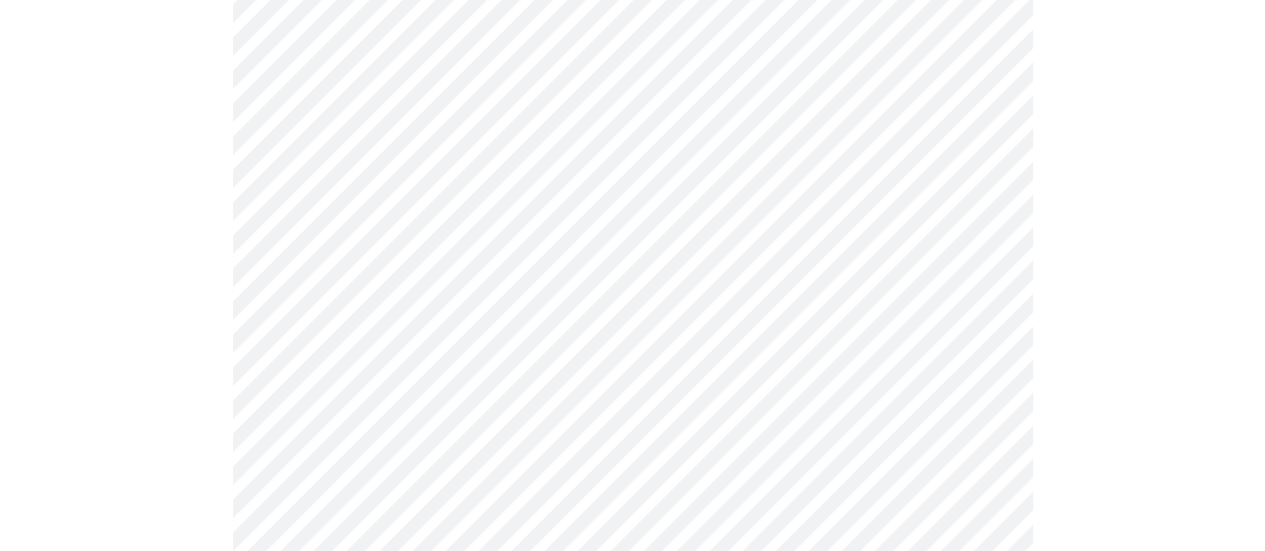 scroll, scrollTop: 248, scrollLeft: 0, axis: vertical 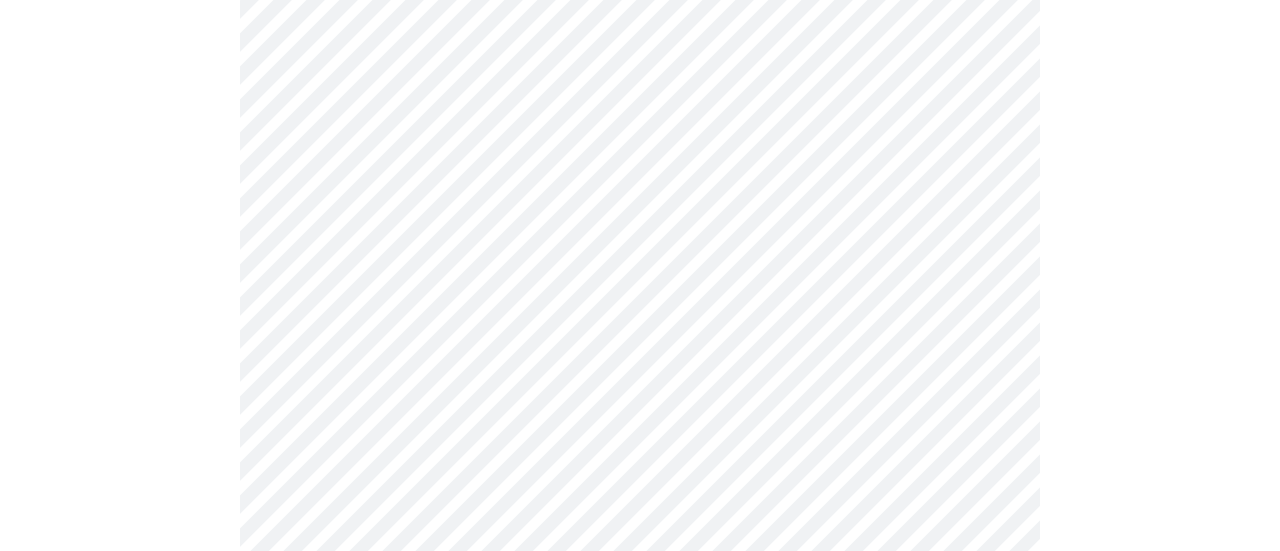 click on "MyMenopauseRx Appointments Messaging Labs Uploads Medications Community Refer a Friend Hi Meredith   Intake Questions for Tue, Jul 1st 2025 @ 3:00pm-3:20pm 1  /  13 Settings Billing Invoices Log out" at bounding box center [640, 1137] 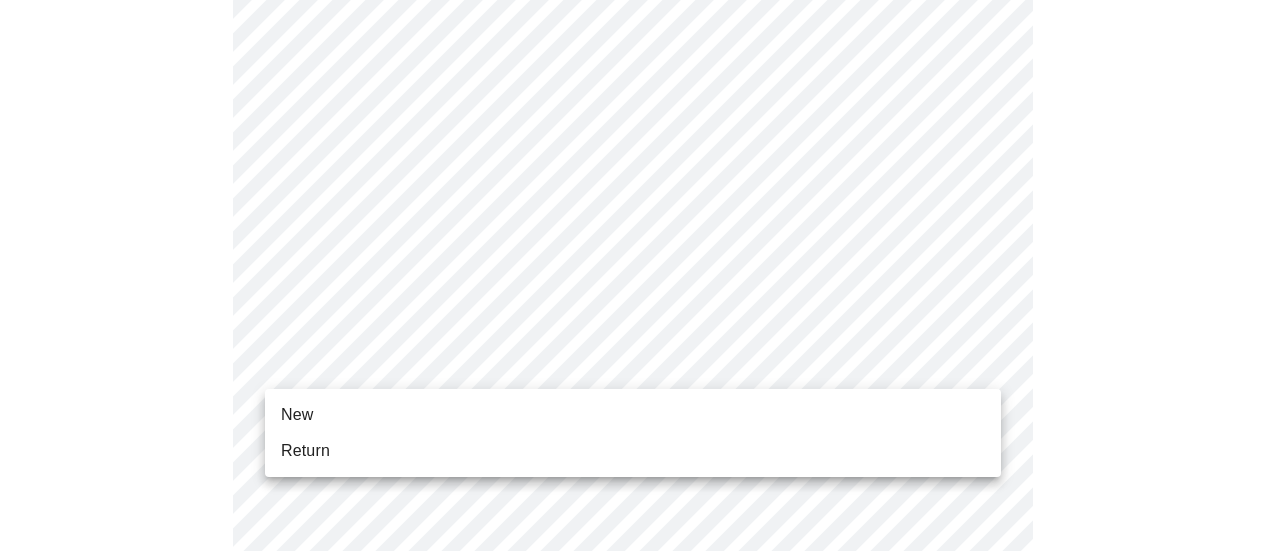 click on "Return" at bounding box center [633, 451] 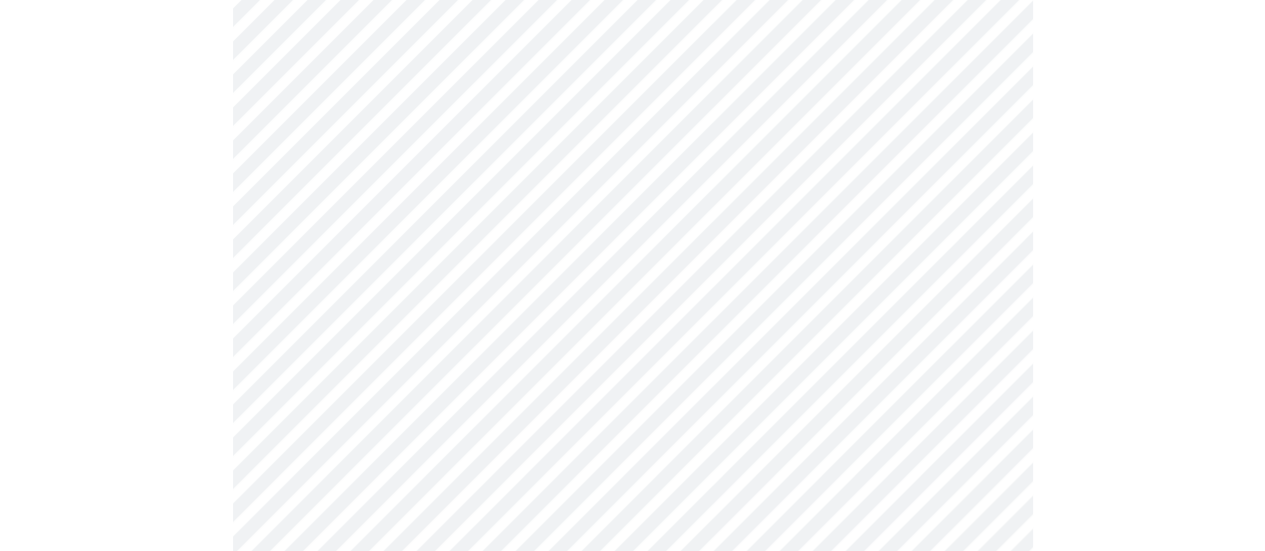 scroll, scrollTop: 2060, scrollLeft: 0, axis: vertical 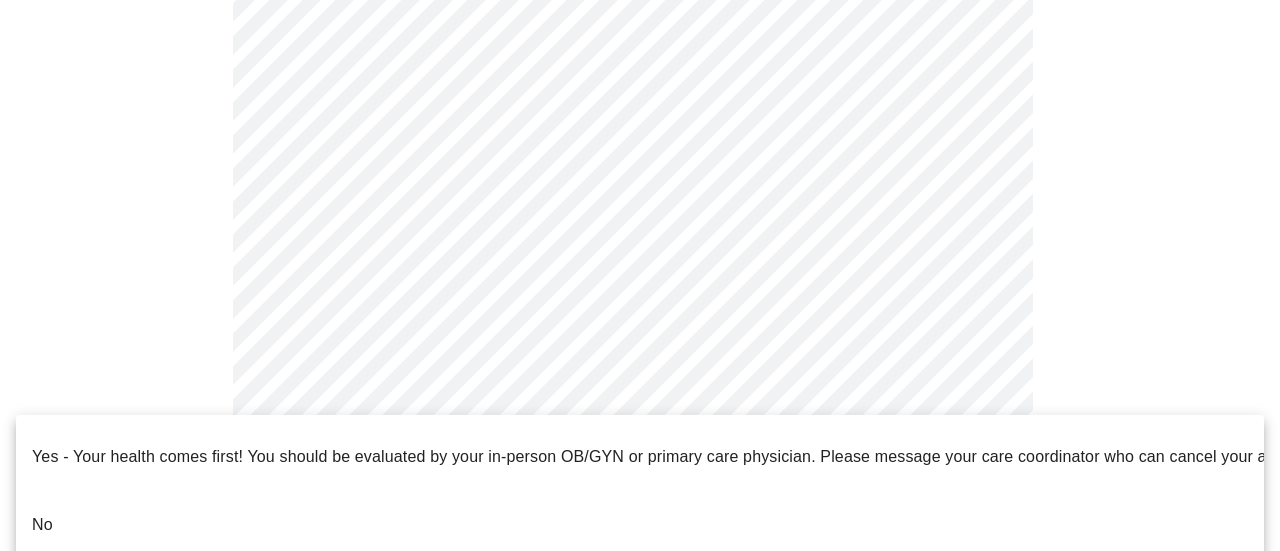 click on "MyMenopauseRx Appointments Messaging Labs Uploads Medications Community Refer a Friend Hi Meredith   Intake Questions for Tue, Jul 1st 2025 @ 3:00pm-3:20pm 1  /  13 Settings Billing Invoices Log out Yes - Your health comes first! You should be evaluated by your in-person OB/GYN or primary care physician.  Please message your care coordinator who can cancel your appointment.
No" at bounding box center [640, -689] 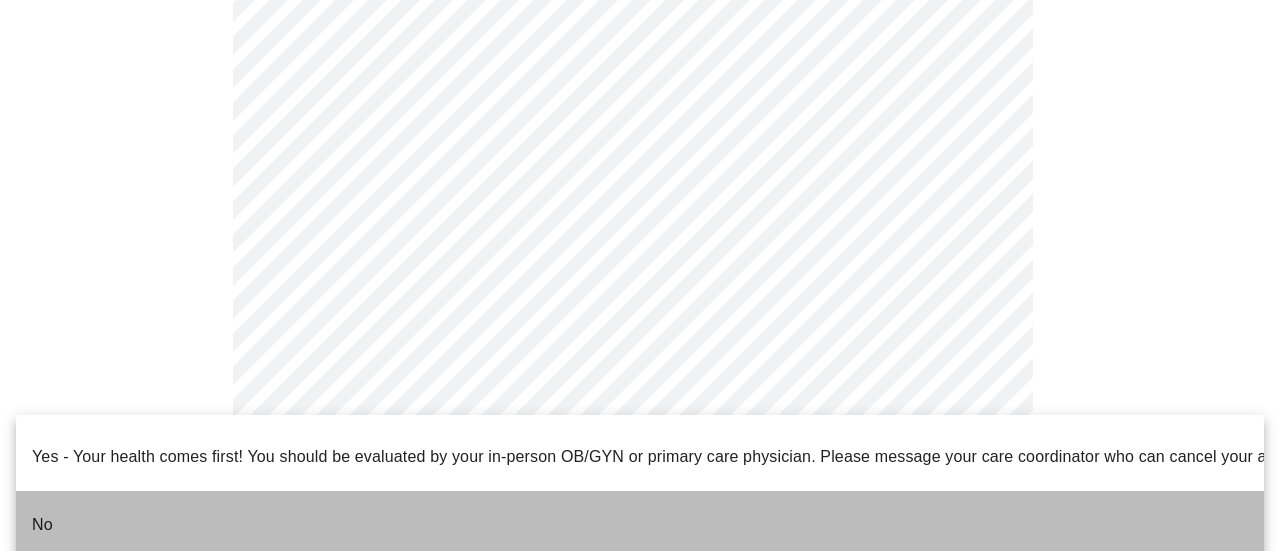 click on "No" at bounding box center (640, 525) 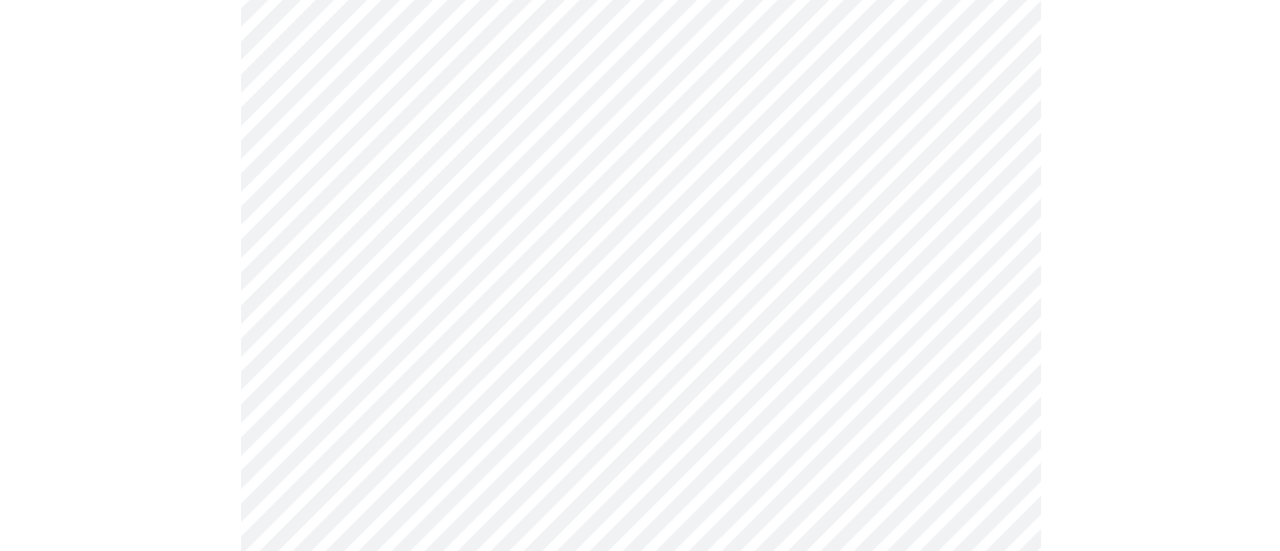 scroll, scrollTop: 242, scrollLeft: 0, axis: vertical 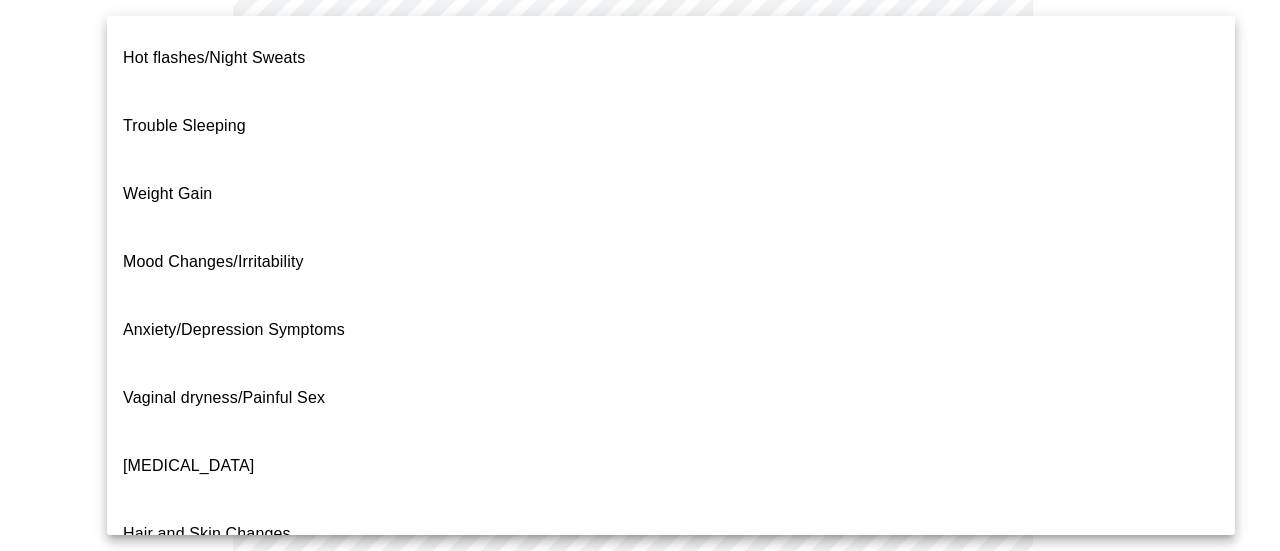 click on "MyMenopauseRx Appointments Messaging Labs Uploads Medications Community Refer a Friend Hi Meredith   Intake Questions for Tue, Jul 1st 2025 @ 3:00pm-3:20pm 2  /  13 Settings Billing Invoices Log out Hot flashes/Night Sweats
Trouble Sleeping
Weight Gain
Mood Changes/Irritability
Anxiety/Depression Symptoms
Vaginal dryness/Painful Sex
Decreased libido
Hair and Skin Changes
Bone Health (Osteopenia,Osteoporosis, Obtain an order for a bone density test)
Metabolic Health (Pre-diabetes, Elevated Cholesterol, Vitamin D, Abnormal Lab Testing, Obtain an order for a Coronary Calcium Heart Scan)
Period Problems
Postmenopausal Bleeding
Orgasms are weak
UTI Symptoms
Vaginal Infection
Herpes (oral, genital)
STD Testing
I feel great - just need a refill.
Other" at bounding box center (640, 380) 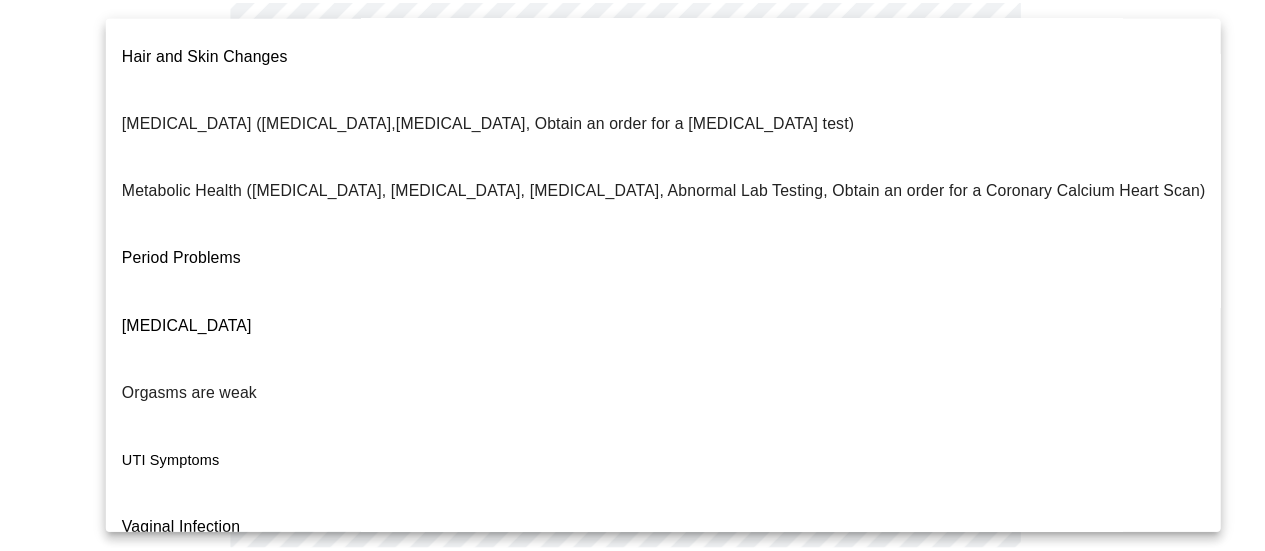 scroll, scrollTop: 484, scrollLeft: 0, axis: vertical 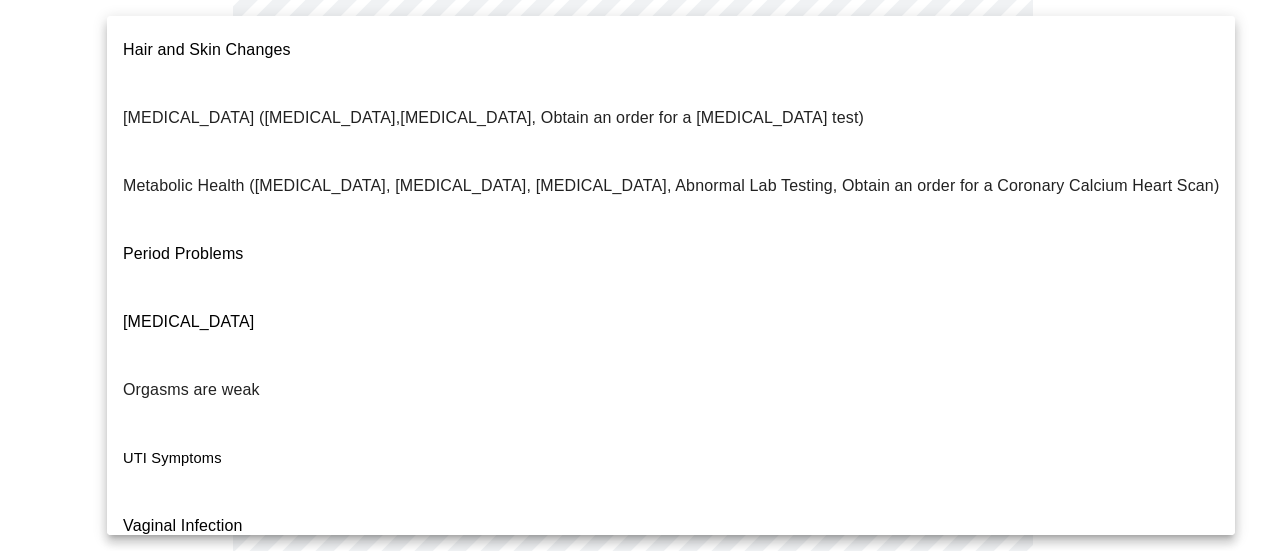 click on "I feel great - just need a refill." at bounding box center [228, 730] 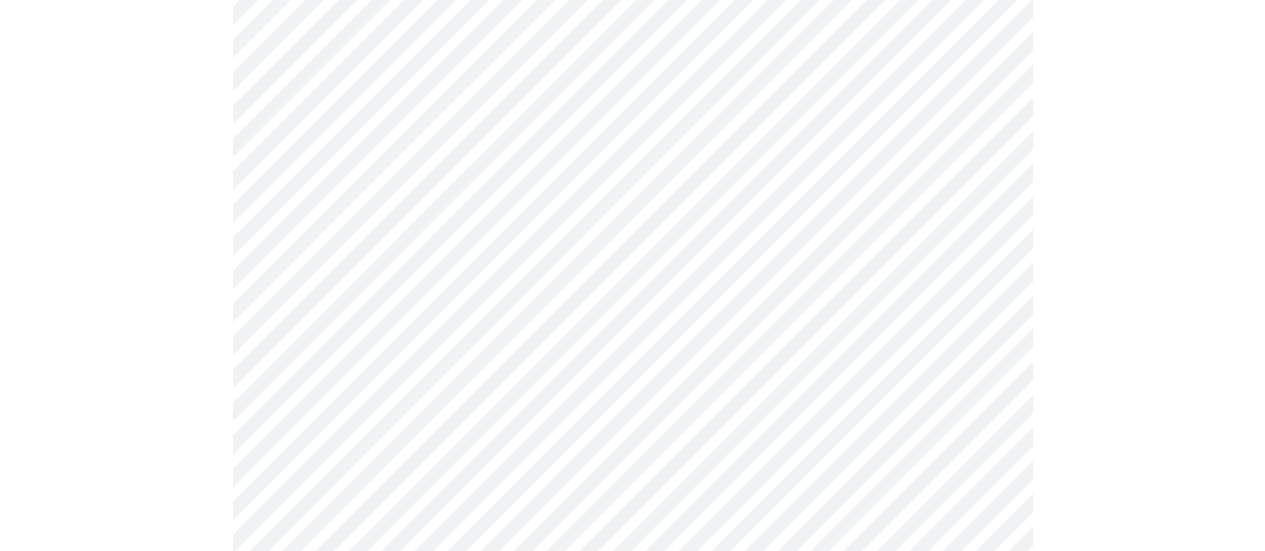 scroll, scrollTop: 273, scrollLeft: 0, axis: vertical 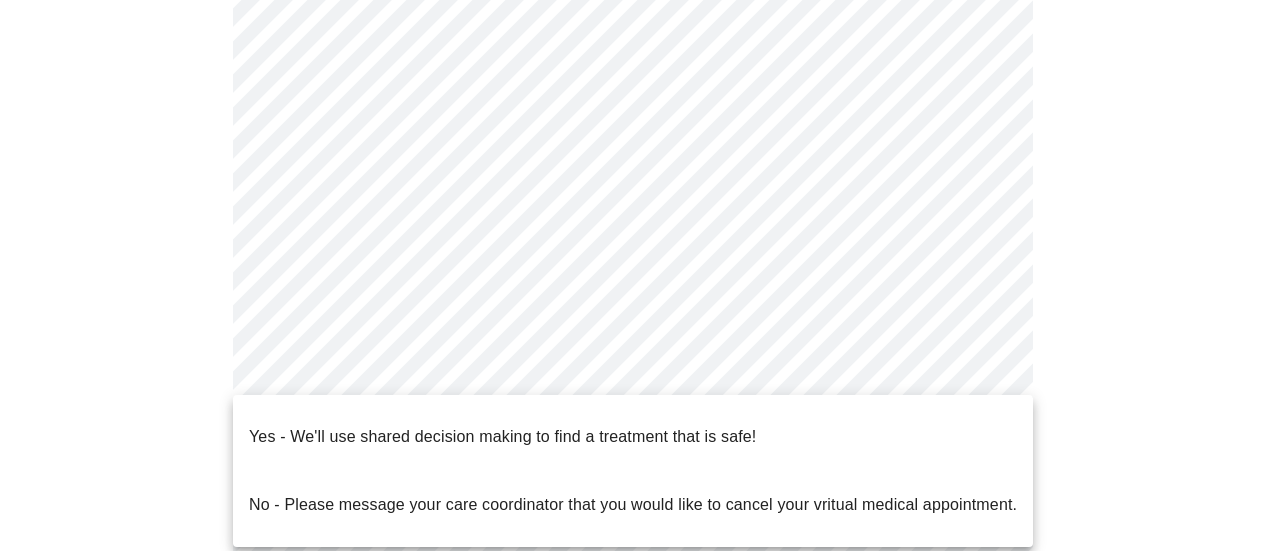 click on "MyMenopauseRx Appointments Messaging Labs Uploads Medications Community Refer a Friend Hi Meredith   Intake Questions for Tue, Jul 1st 2025 @ 3:00pm-3:20pm 2  /  13 Settings Billing Invoices Log out Yes - We'll use shared decision making to find a treatment that is safe!
No - Please message your care coordinator that you would like to cancel your vritual medical appointment." at bounding box center [640, 343] 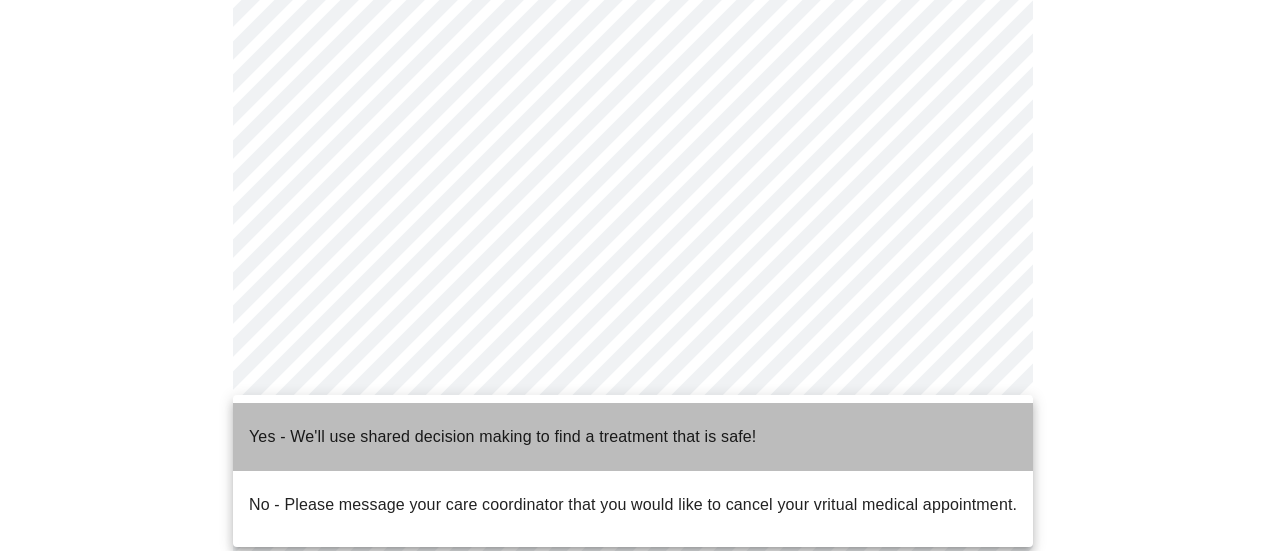 click on "Yes - We'll use shared decision making to find a treatment that is safe!" at bounding box center (502, 437) 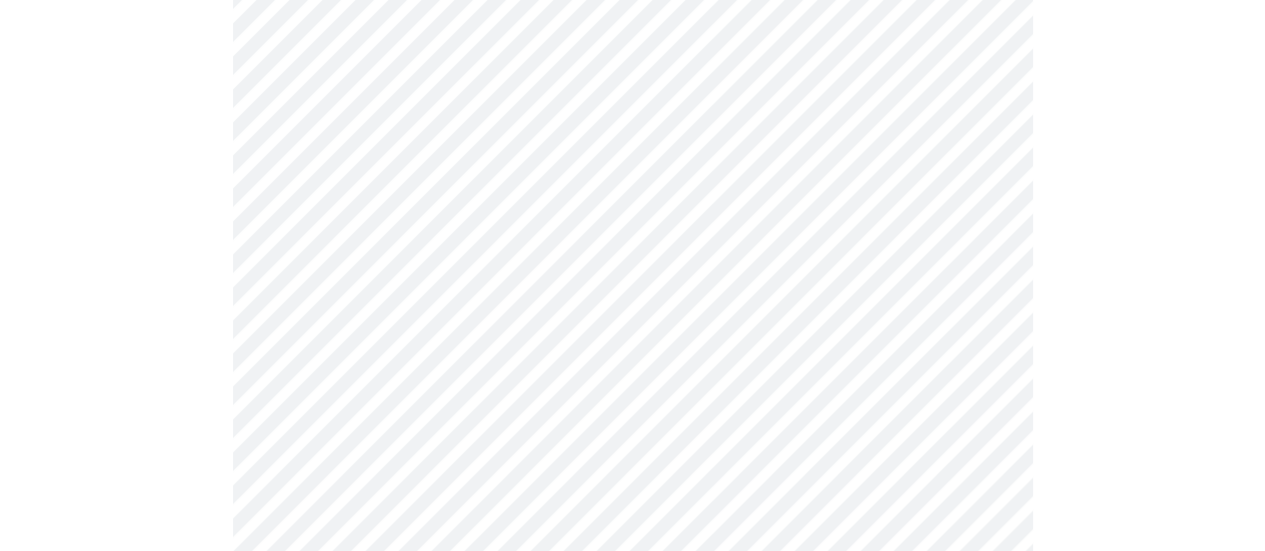 scroll, scrollTop: 589, scrollLeft: 0, axis: vertical 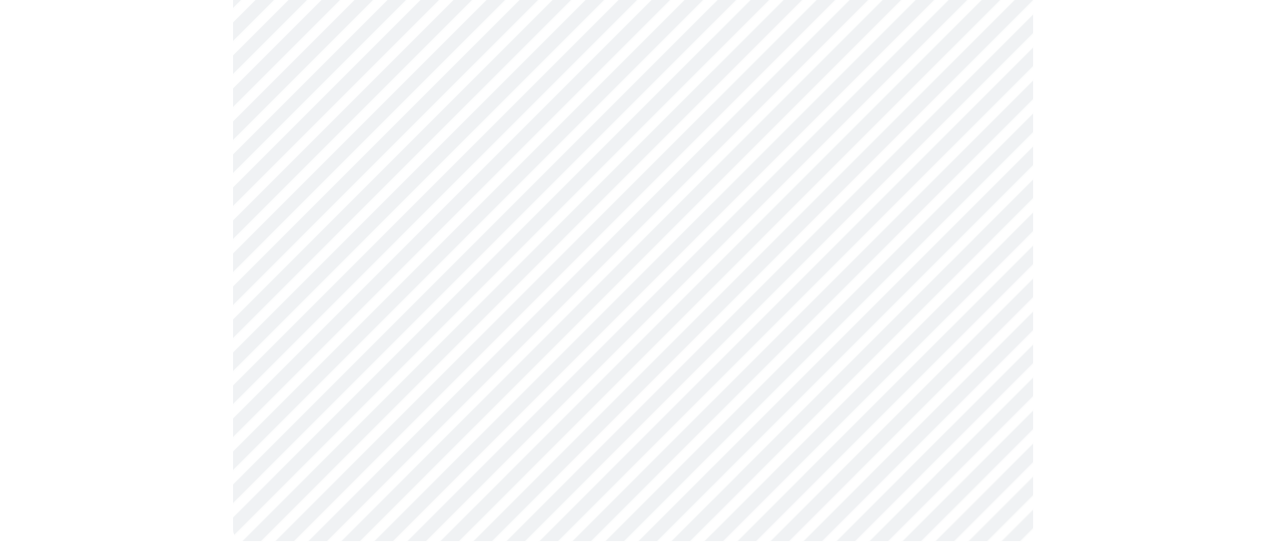 click at bounding box center [632, 83] 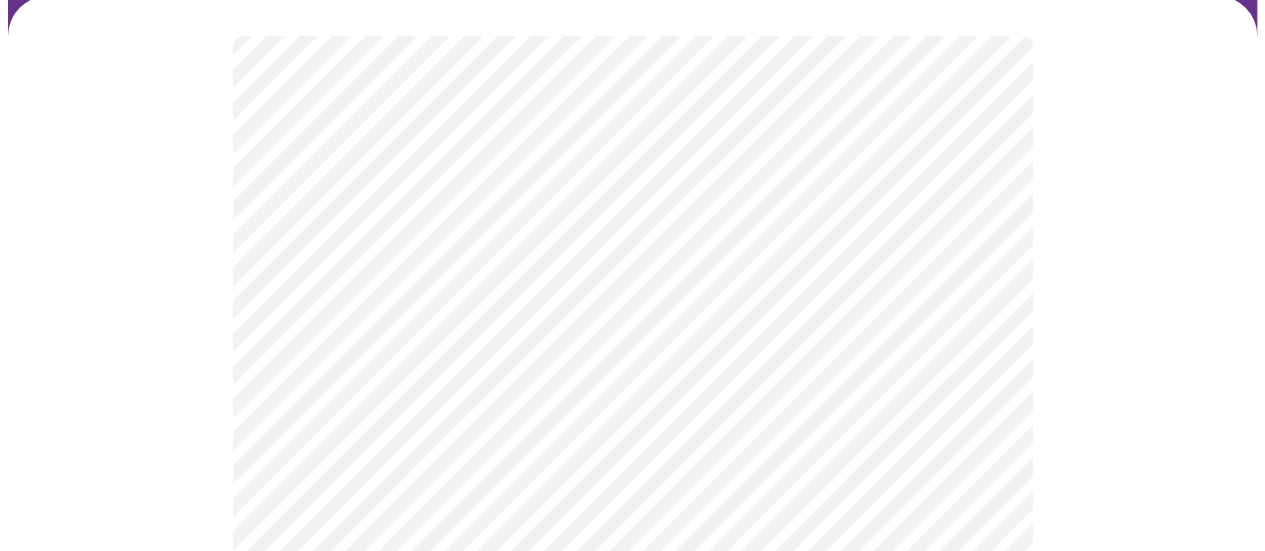 scroll, scrollTop: 183, scrollLeft: 0, axis: vertical 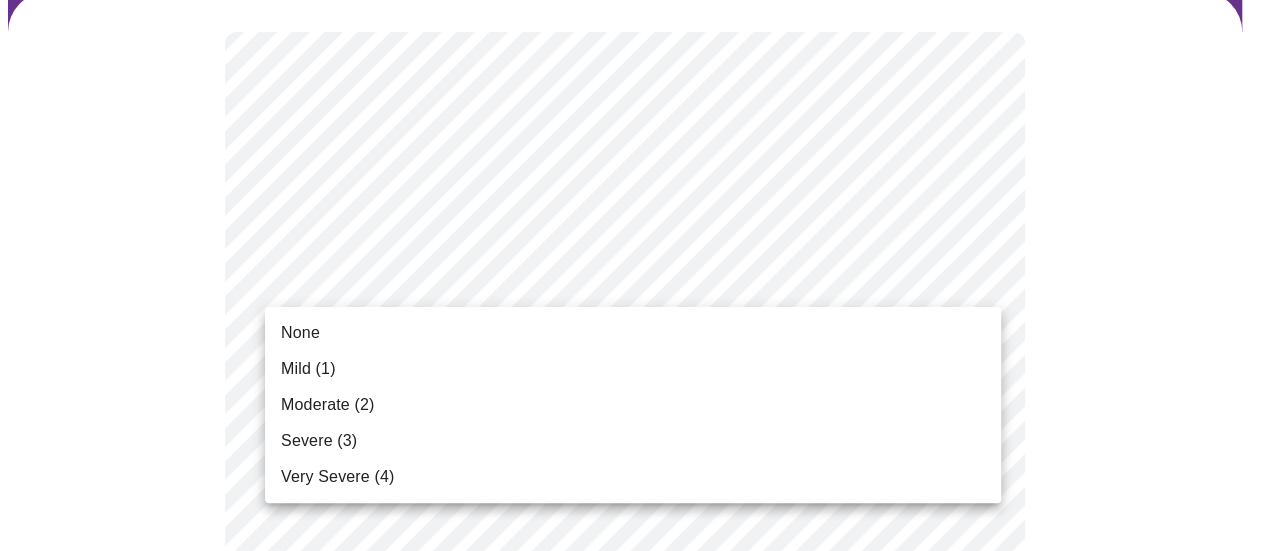 click on "MyMenopauseRx Appointments Messaging Labs Uploads Medications Community Refer a Friend Hi Meredith   Intake Questions for Tue, Jul 1st 2025 @ 3:00pm-3:20pm 3  /  13 Settings Billing Invoices Log out None Mild (1) Moderate (2) Severe (3)  Very Severe (4)" at bounding box center [632, 1190] 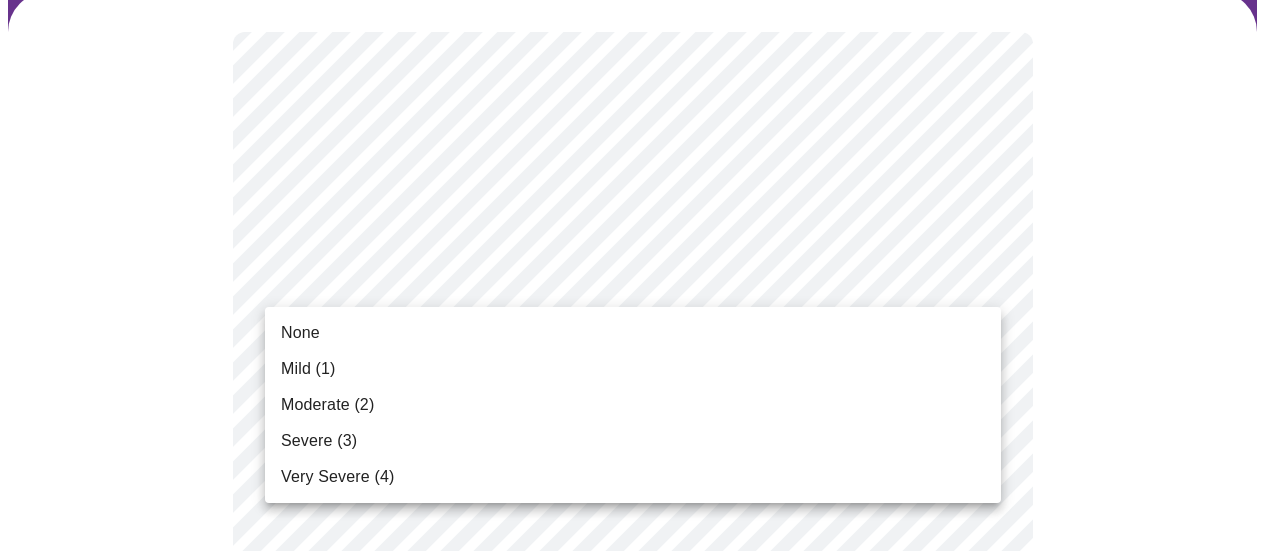 click on "None" at bounding box center (633, 333) 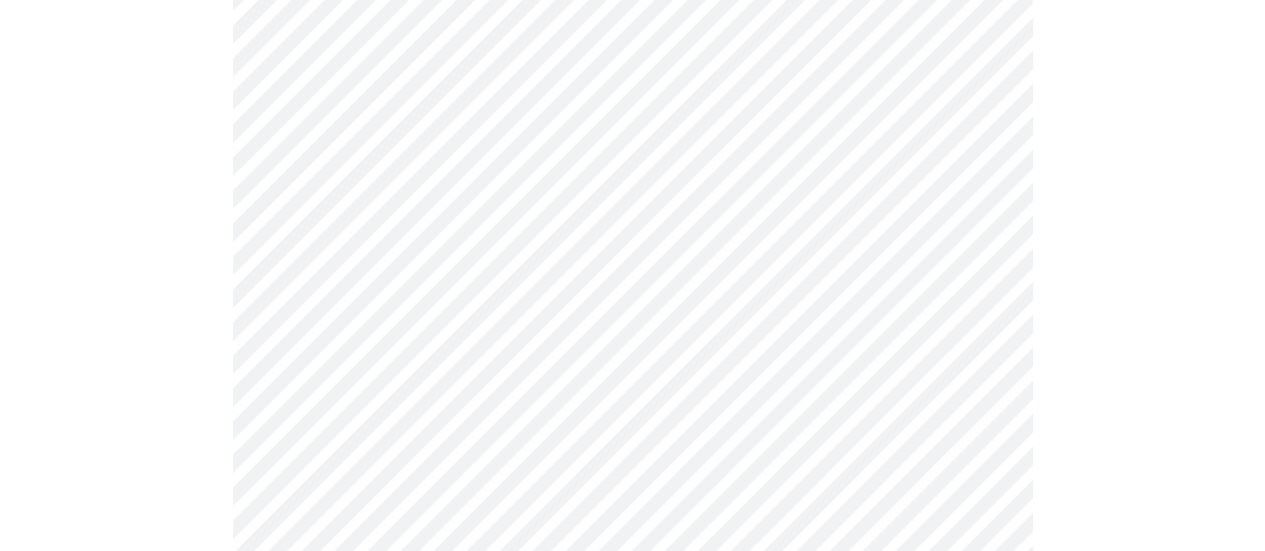 scroll, scrollTop: 233, scrollLeft: 0, axis: vertical 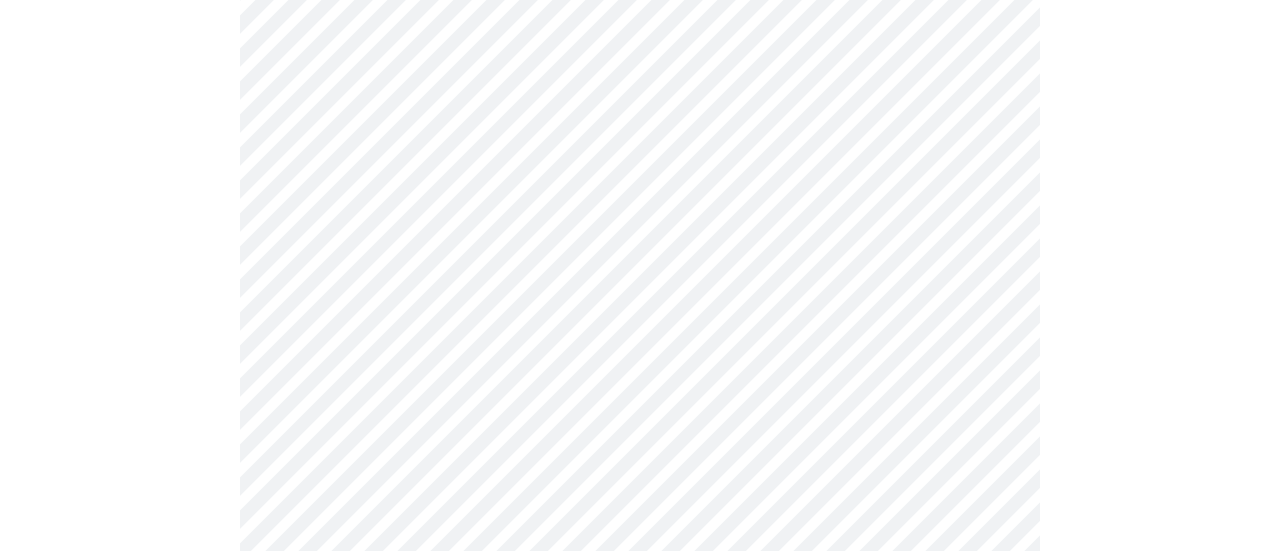 click on "MyMenopauseRx Appointments Messaging Labs Uploads Medications Community Refer a Friend Hi Meredith   Intake Questions for Tue, Jul 1st 2025 @ 3:00pm-3:20pm 3  /  13 Settings Billing Invoices Log out" at bounding box center (640, 1104) 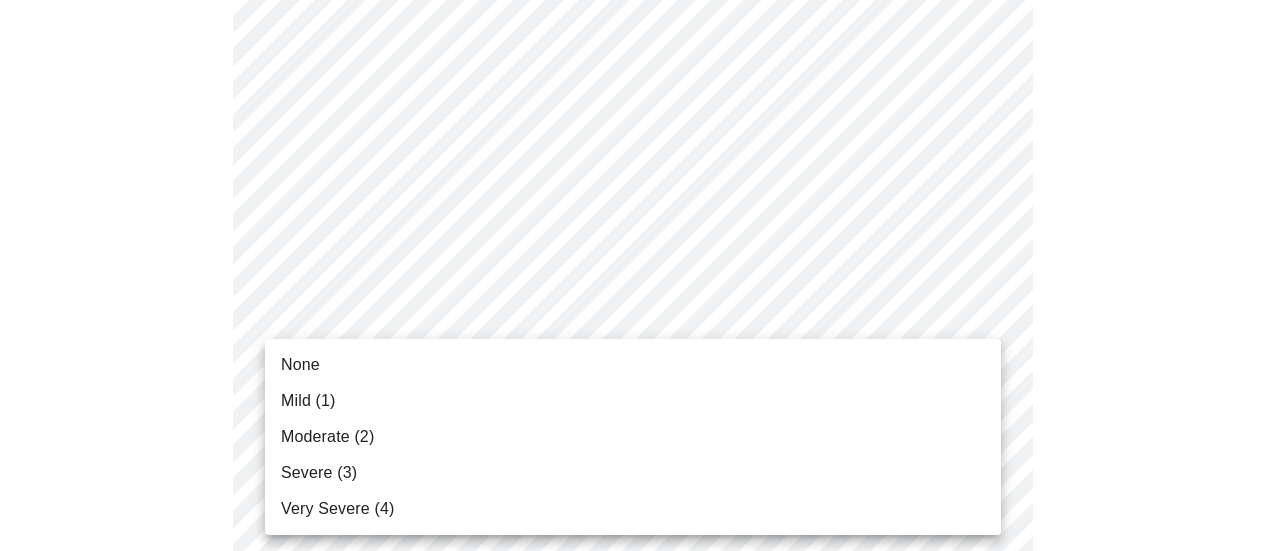 click on "None" at bounding box center [633, 365] 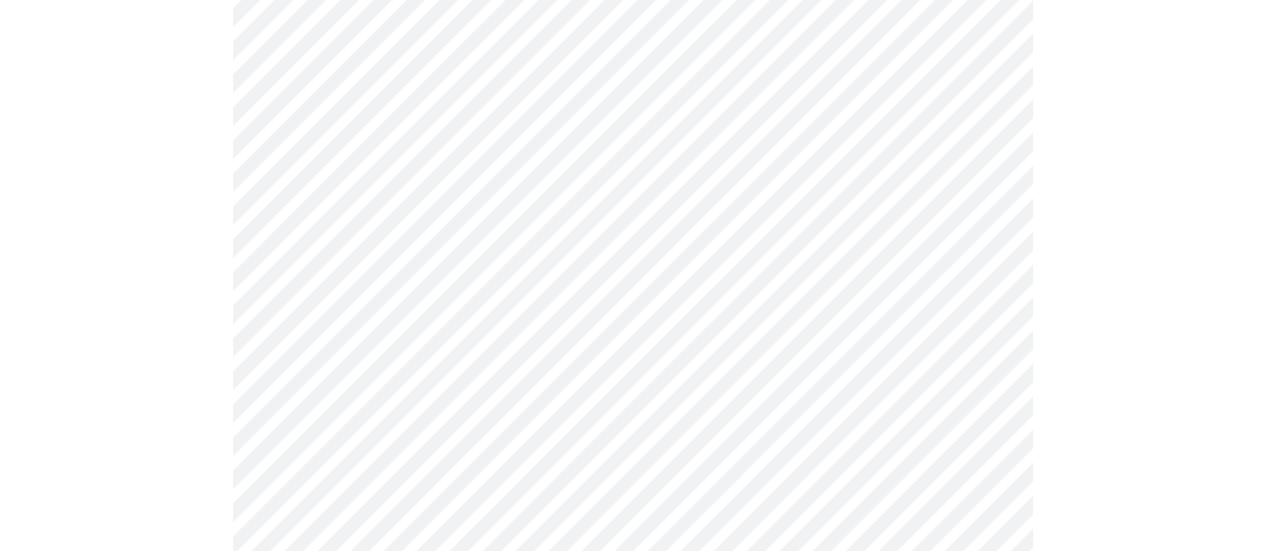 scroll, scrollTop: 382, scrollLeft: 0, axis: vertical 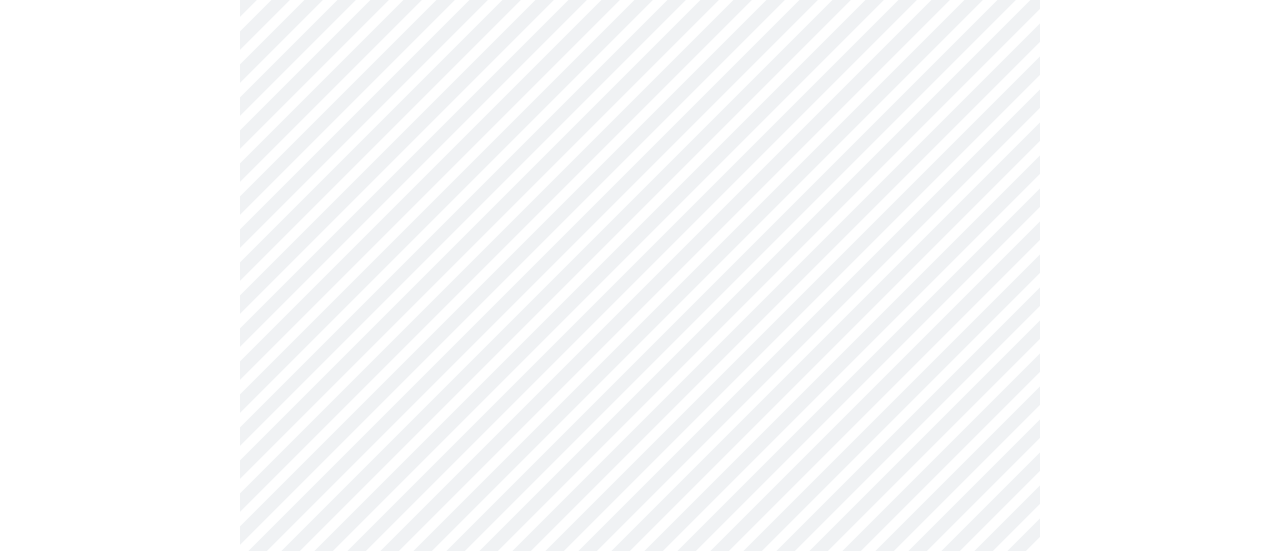 click on "MyMenopauseRx Appointments Messaging Labs Uploads Medications Community Refer a Friend Hi Meredith   Intake Questions for Tue, Jul 1st 2025 @ 3:00pm-3:20pm 3  /  13 Settings Billing Invoices Log out" at bounding box center [640, 941] 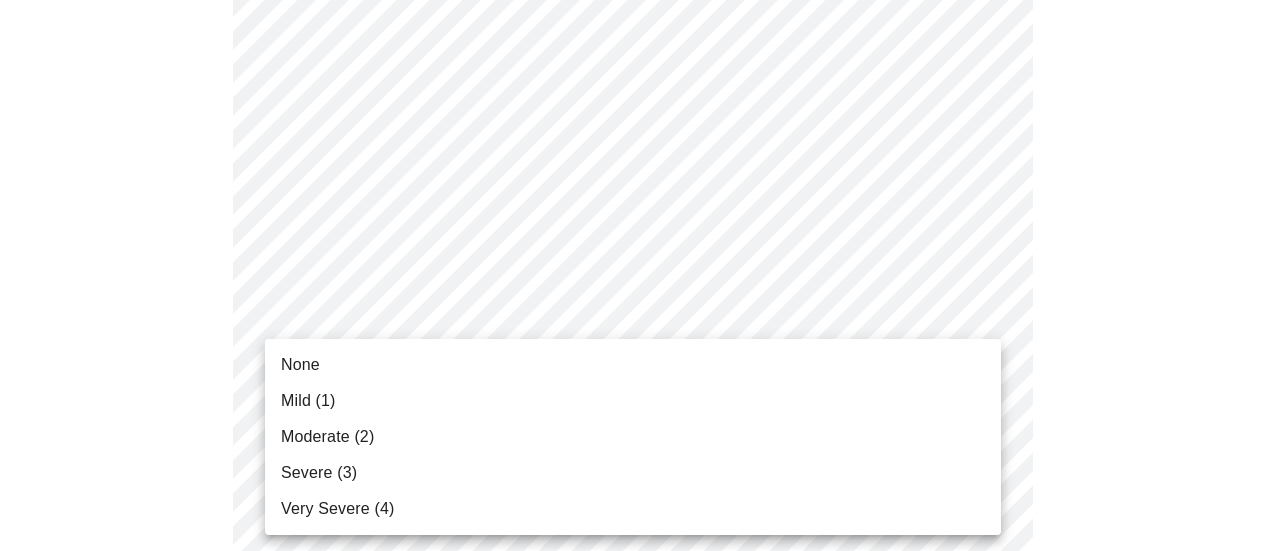 click on "Mild (1)" at bounding box center (633, 401) 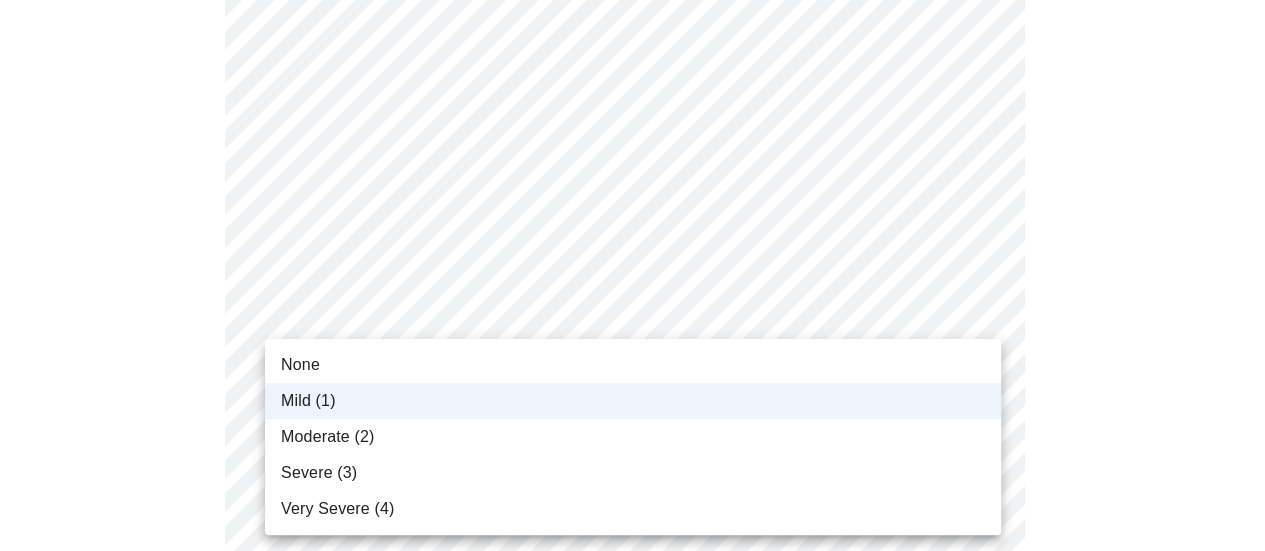 click on "MyMenopauseRx Appointments Messaging Labs Uploads Medications Community Refer a Friend Hi Meredith   Intake Questions for Tue, Jul 1st 2025 @ 3:00pm-3:20pm 3  /  13 Settings Billing Invoices Log out None Mild (1) Moderate (2) Severe (3) Very Severe (4)" at bounding box center (632, 928) 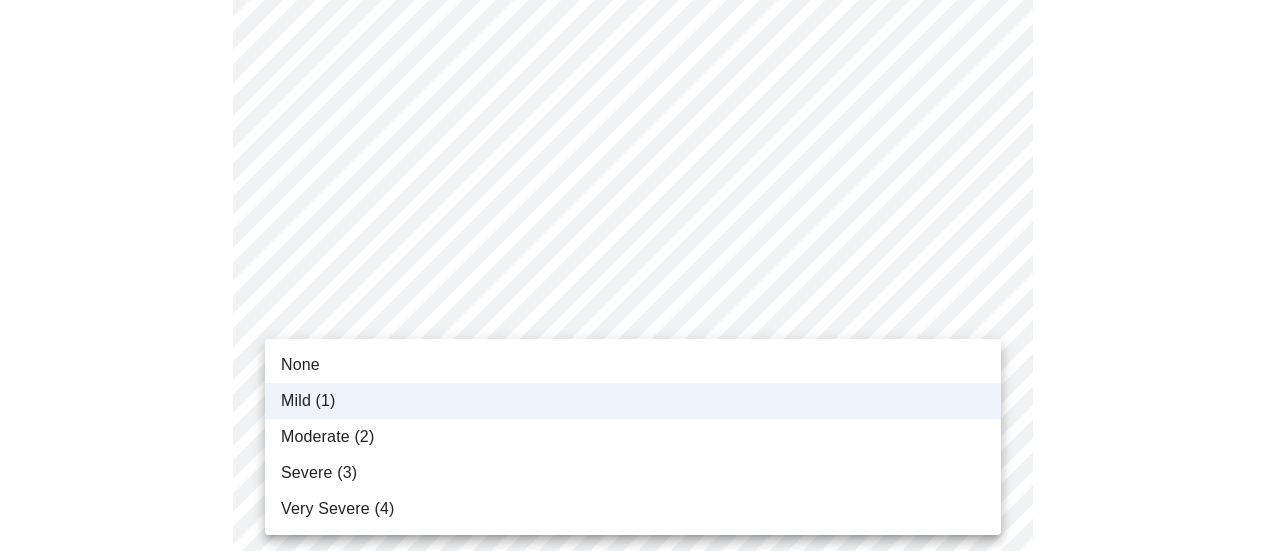 click on "None" at bounding box center [300, 365] 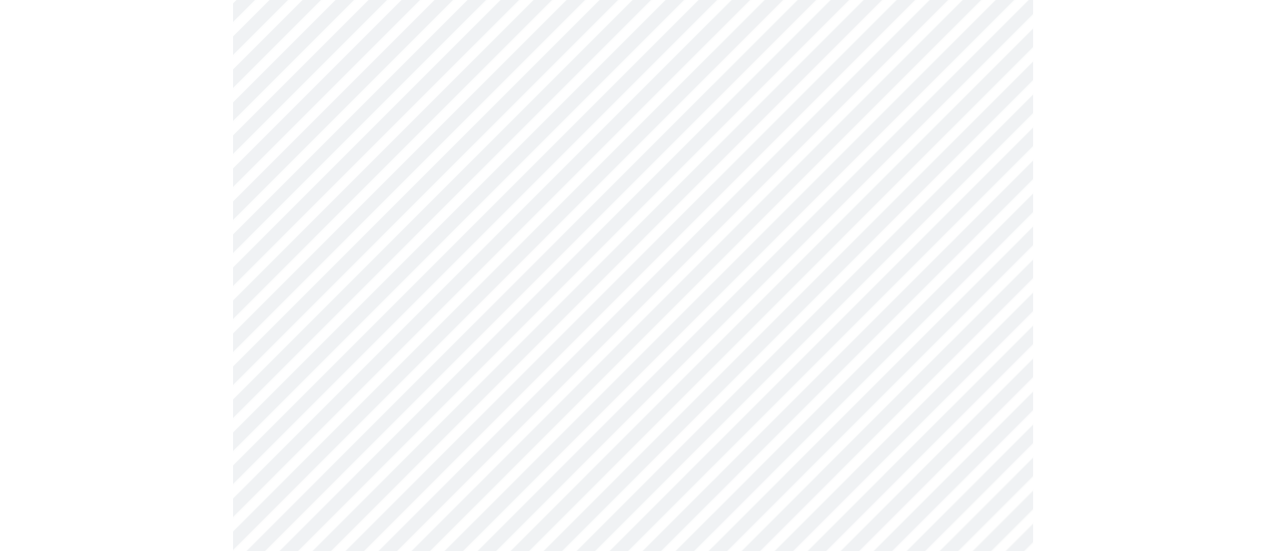 scroll, scrollTop: 480, scrollLeft: 0, axis: vertical 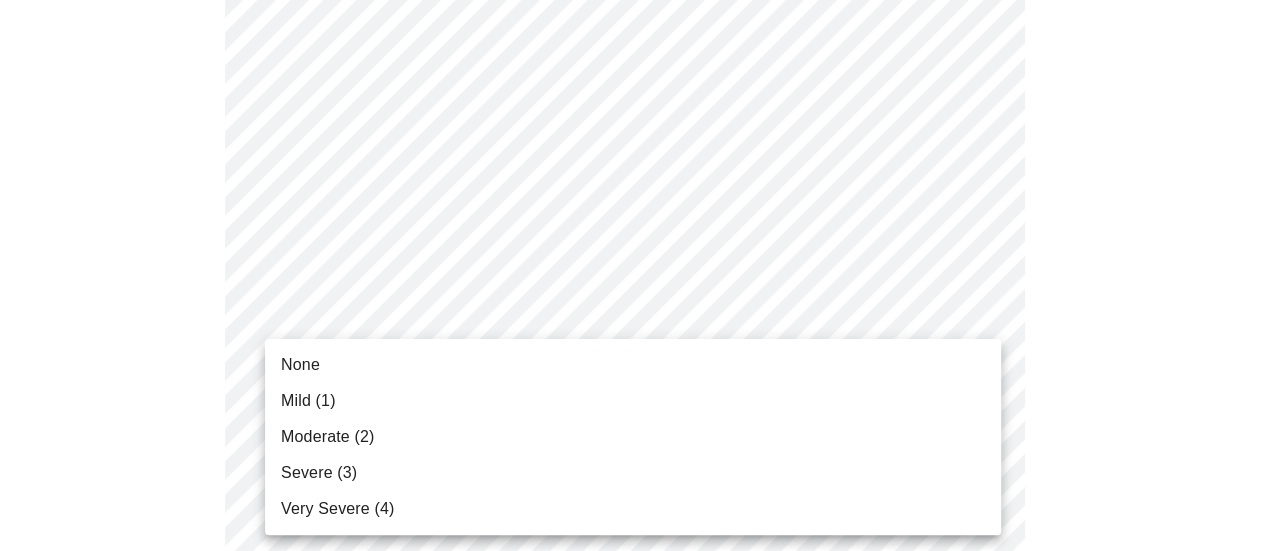 click on "MyMenopauseRx Appointments Messaging Labs Uploads Medications Community Refer a Friend Hi Meredith   Intake Questions for Tue, Jul 1st 2025 @ 3:00pm-3:20pm 3  /  13 Settings Billing Invoices Log out None Mild (1) Moderate (2) Severe (3) Very Severe (4)" at bounding box center (632, 830) 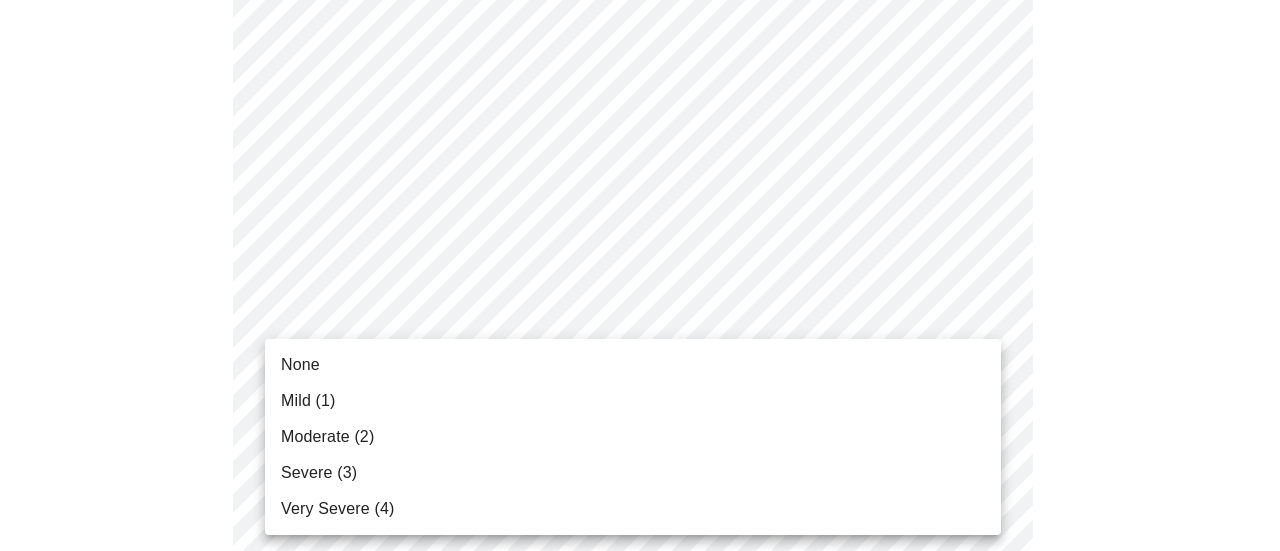 click on "None" at bounding box center (633, 365) 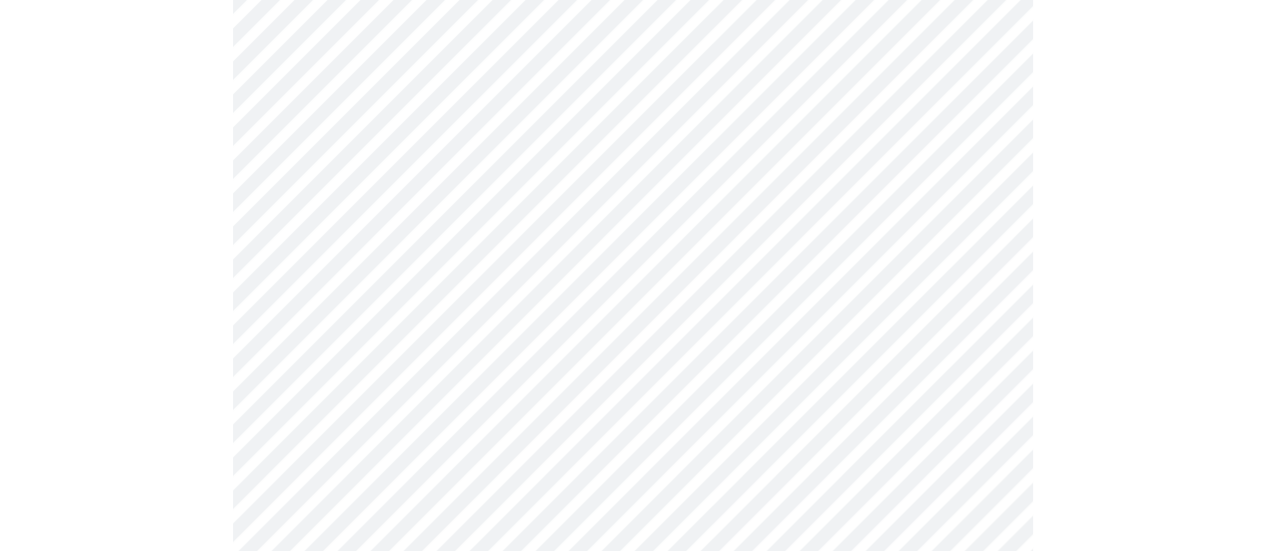 scroll, scrollTop: 618, scrollLeft: 0, axis: vertical 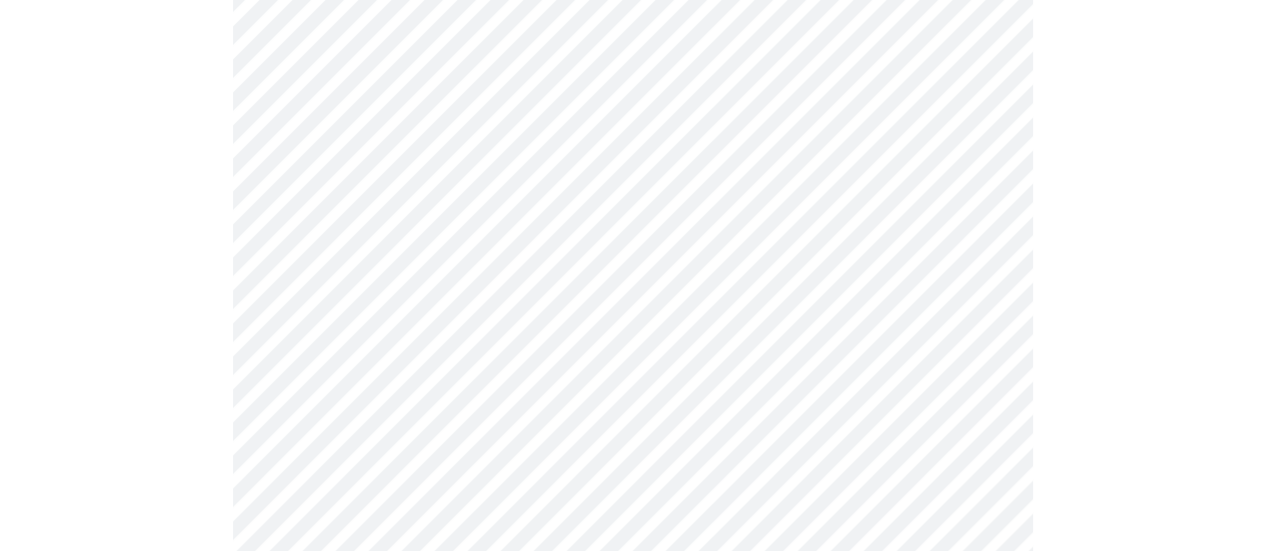click on "MyMenopauseRx Appointments Messaging Labs Uploads Medications Community Refer a Friend Hi Meredith   Intake Questions for Tue, Jul 1st 2025 @ 3:00pm-3:20pm 3  /  13 Settings Billing Invoices Log out" at bounding box center [632, 678] 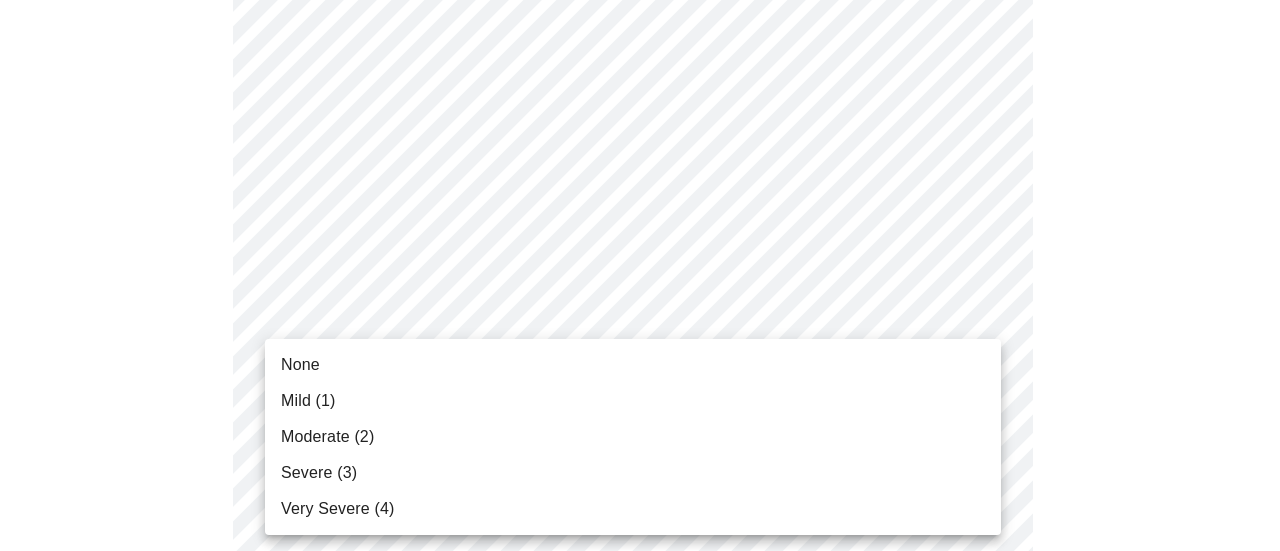 click on "None" at bounding box center (633, 365) 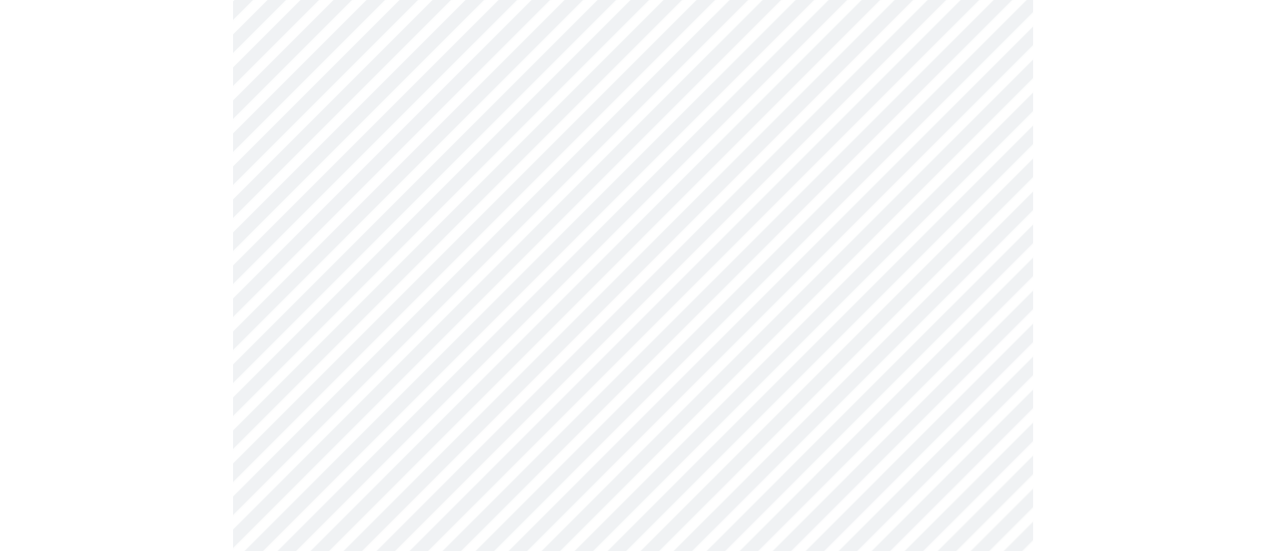scroll, scrollTop: 783, scrollLeft: 0, axis: vertical 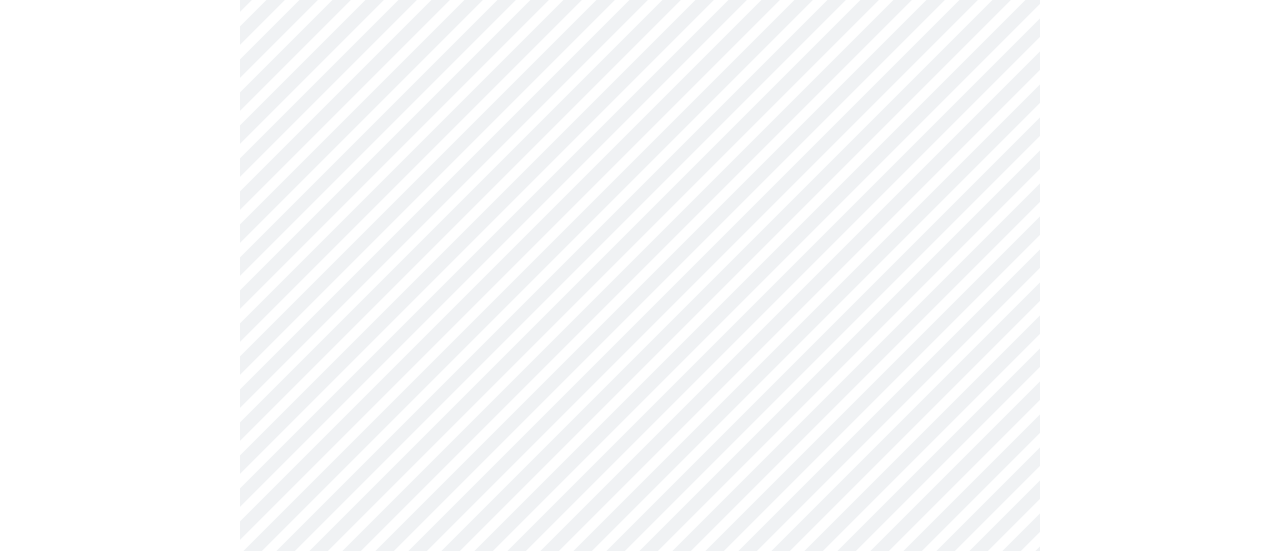 click on "MyMenopauseRx Appointments Messaging Labs Uploads Medications Community Refer a Friend Hi Meredith   Intake Questions for Tue, Jul 1st 2025 @ 3:00pm-3:20pm 3  /  13 Settings Billing Invoices Log out" at bounding box center [640, 499] 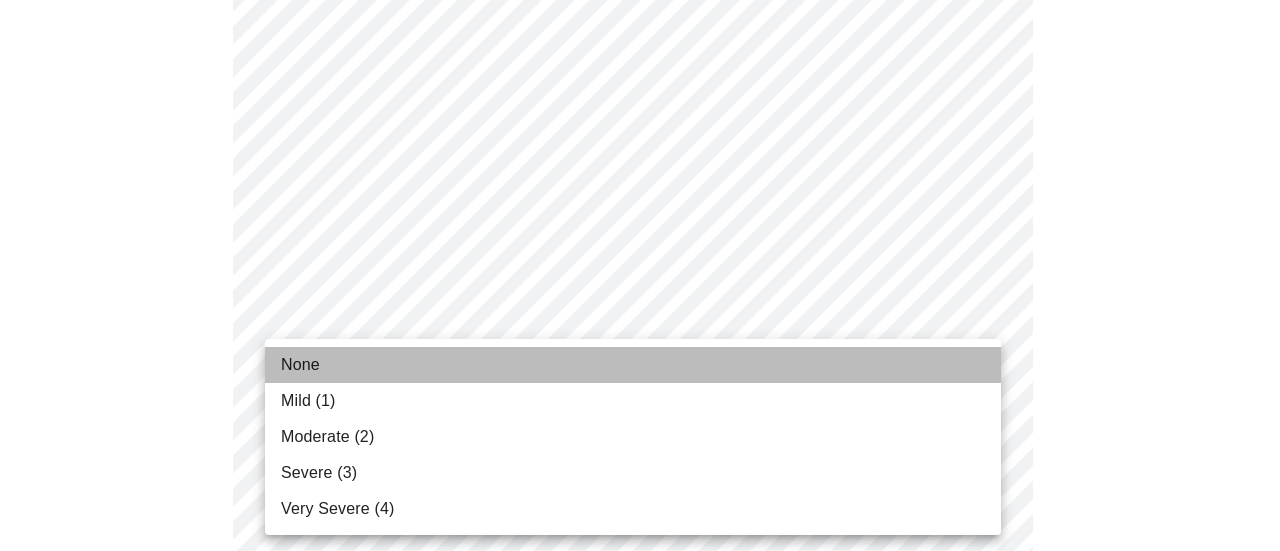 click on "None" at bounding box center (633, 365) 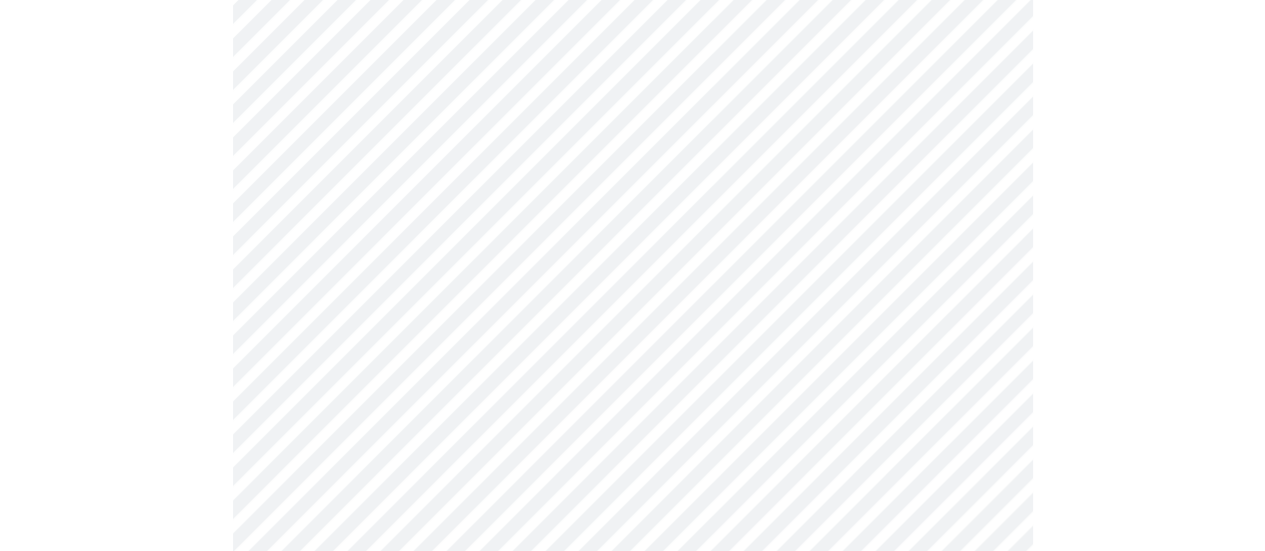 scroll, scrollTop: 970, scrollLeft: 0, axis: vertical 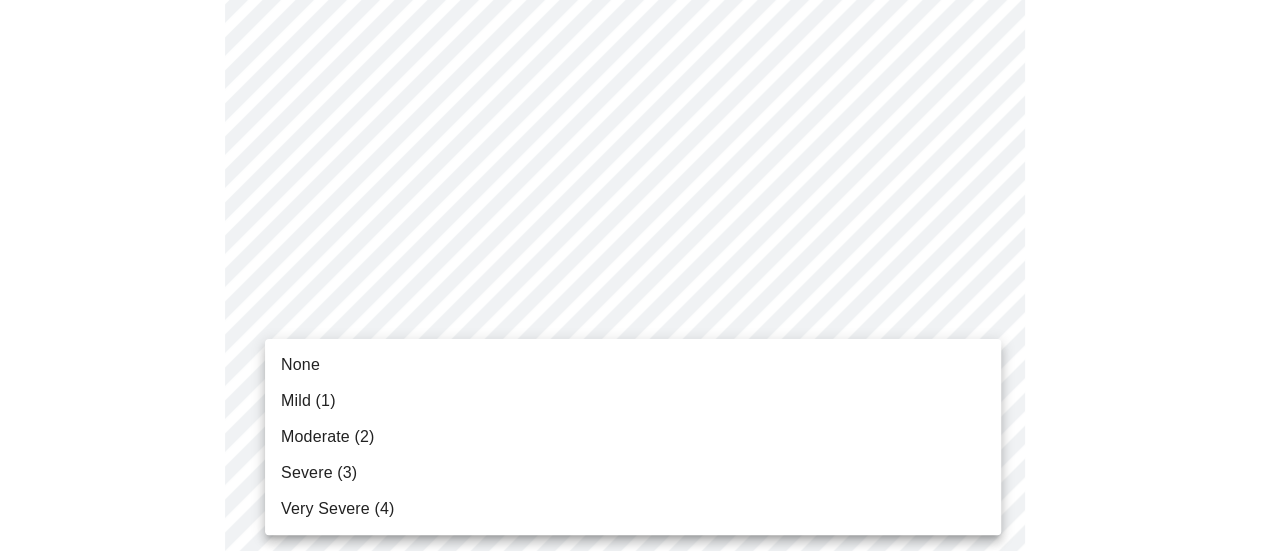 click on "MyMenopauseRx Appointments Messaging Labs Uploads Medications Community Refer a Friend Hi Meredith   Intake Questions for Tue, Jul 1st 2025 @ 3:00pm-3:20pm 3  /  13 Settings Billing Invoices Log out None Mild (1) Moderate (2) Severe (3) Very Severe (4)" at bounding box center (632, 298) 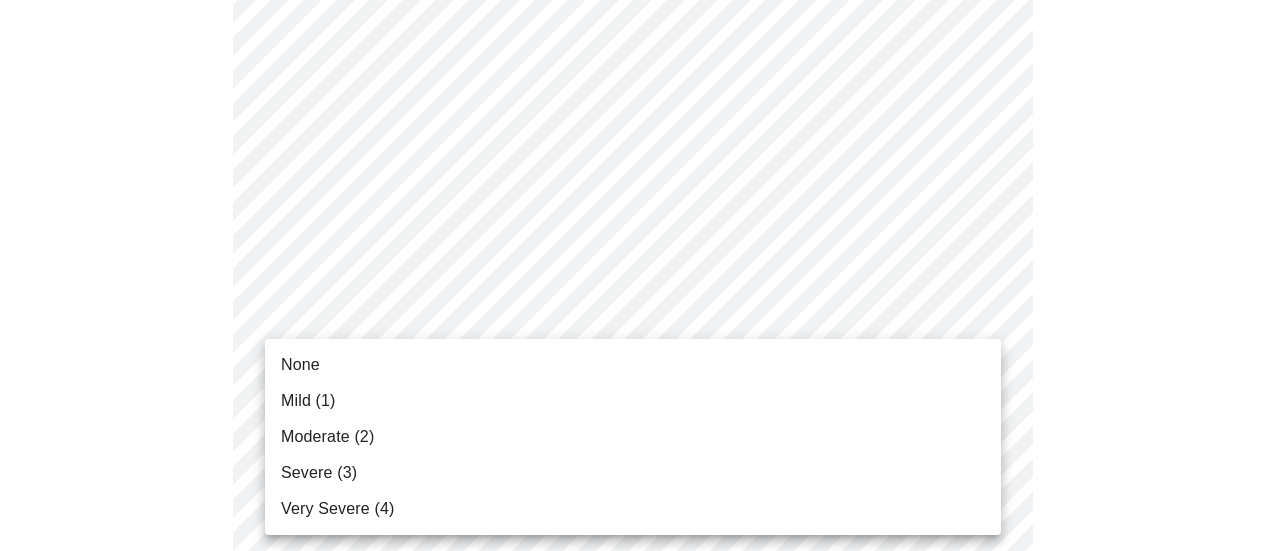 click on "None" at bounding box center (633, 365) 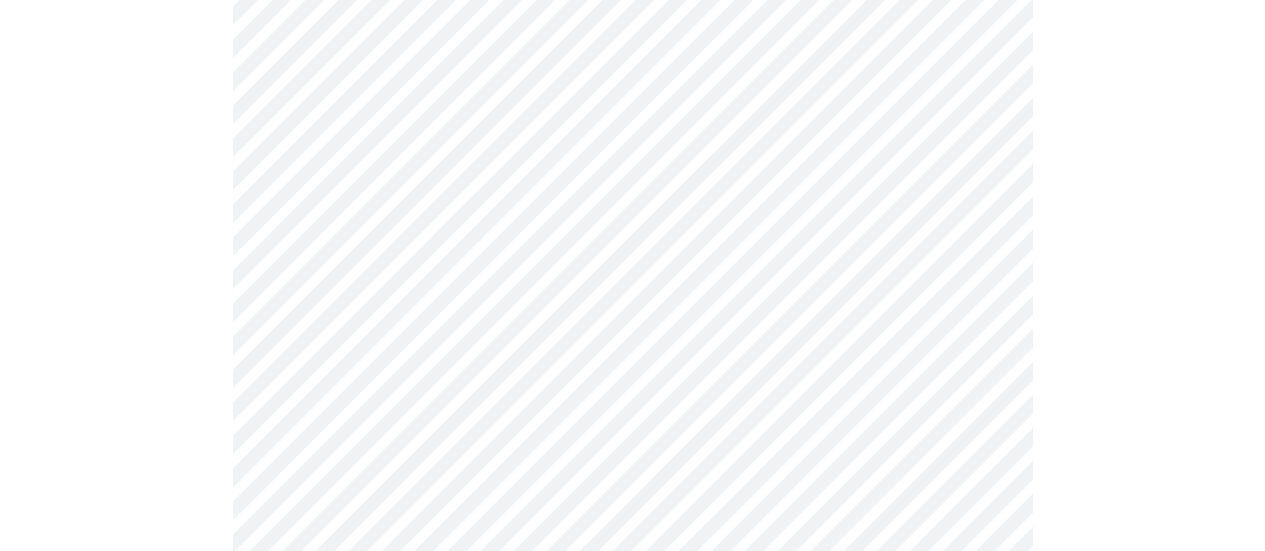 scroll, scrollTop: 1102, scrollLeft: 0, axis: vertical 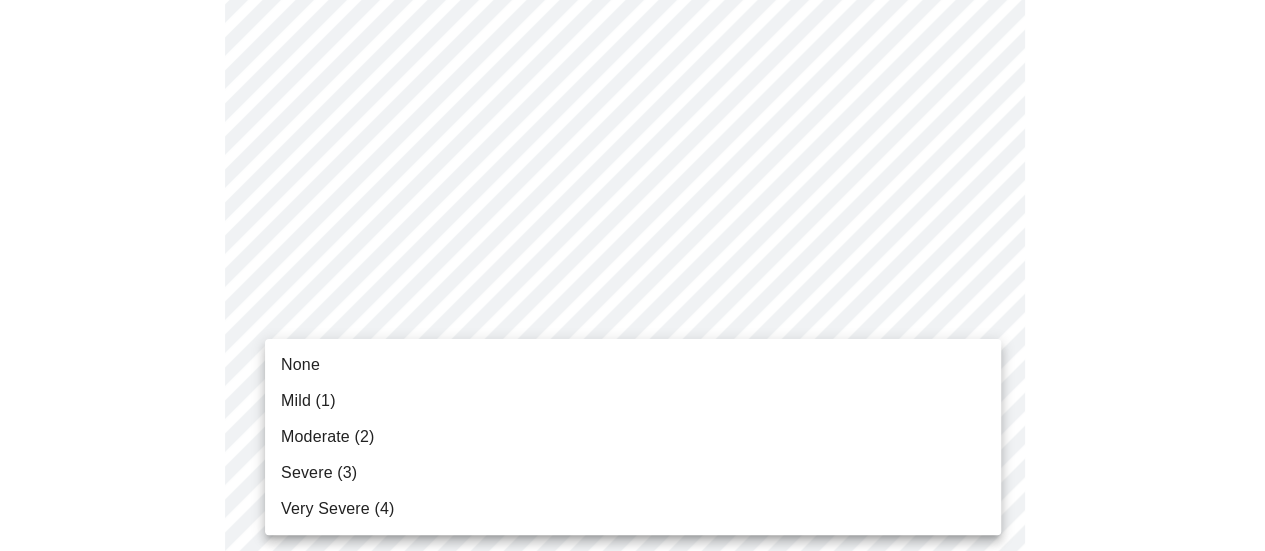 click on "MyMenopauseRx Appointments Messaging Labs Uploads Medications Community Refer a Friend Hi Meredith   Intake Questions for Tue, Jul 1st 2025 @ 3:00pm-3:20pm 3  /  13 Settings Billing Invoices Log out None Mild (1) Moderate (2) Severe (3) Very Severe (4)" at bounding box center [632, 152] 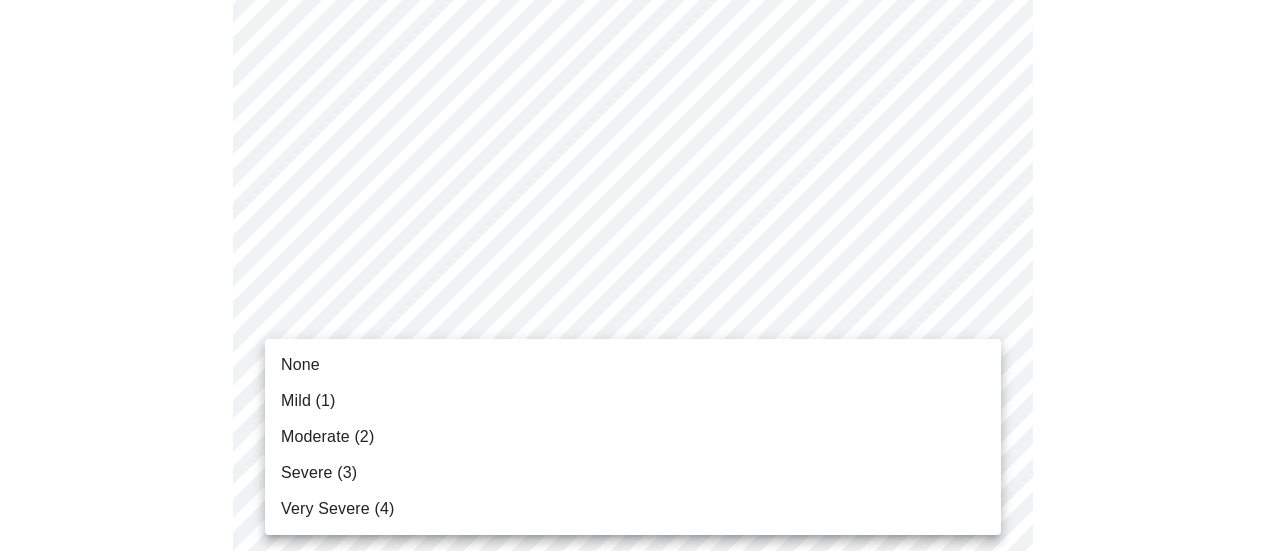 click on "Mild (1)" at bounding box center (633, 401) 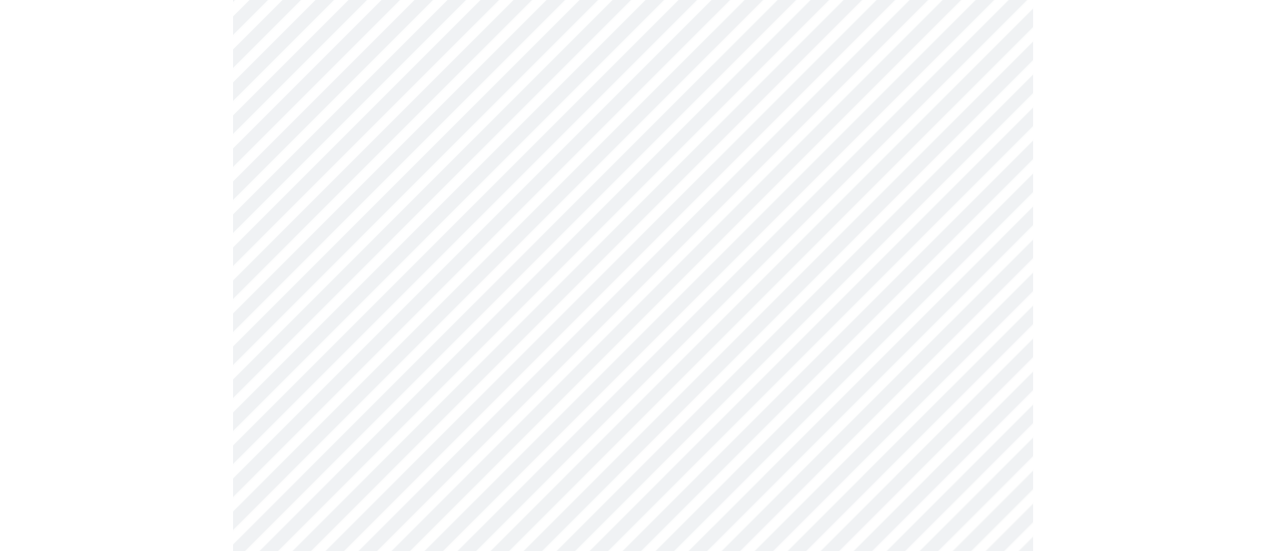 scroll, scrollTop: 1237, scrollLeft: 0, axis: vertical 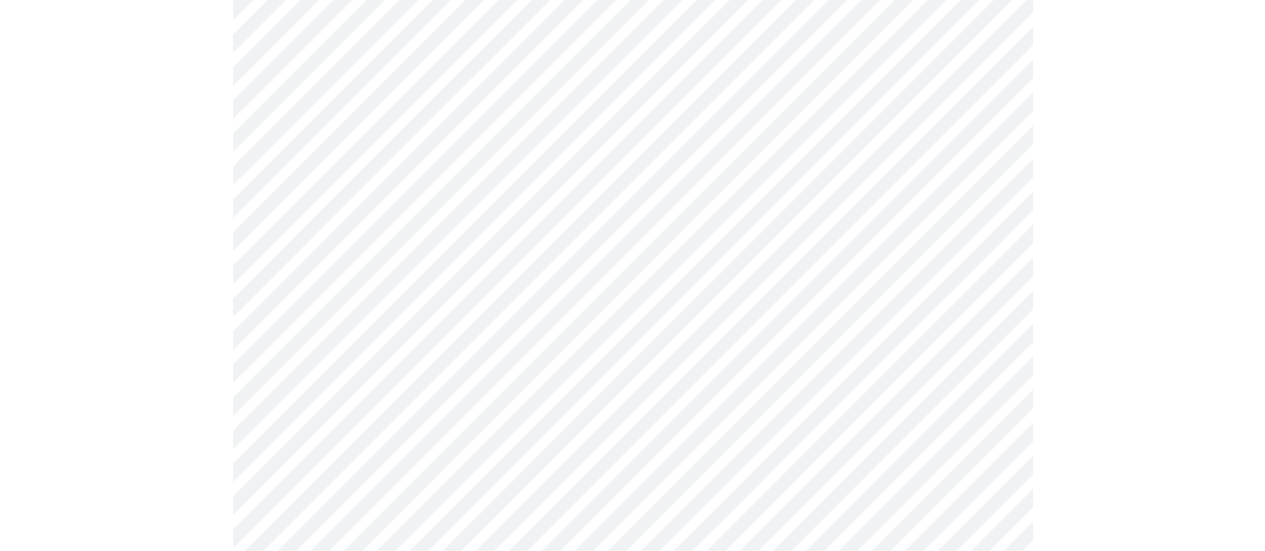 click on "MyMenopauseRx Appointments Messaging Labs Uploads Medications Community Refer a Friend Hi Meredith   Intake Questions for Tue, Jul 1st 2025 @ 3:00pm-3:20pm 3  /  13 Settings Billing Invoices Log out" at bounding box center [632, 3] 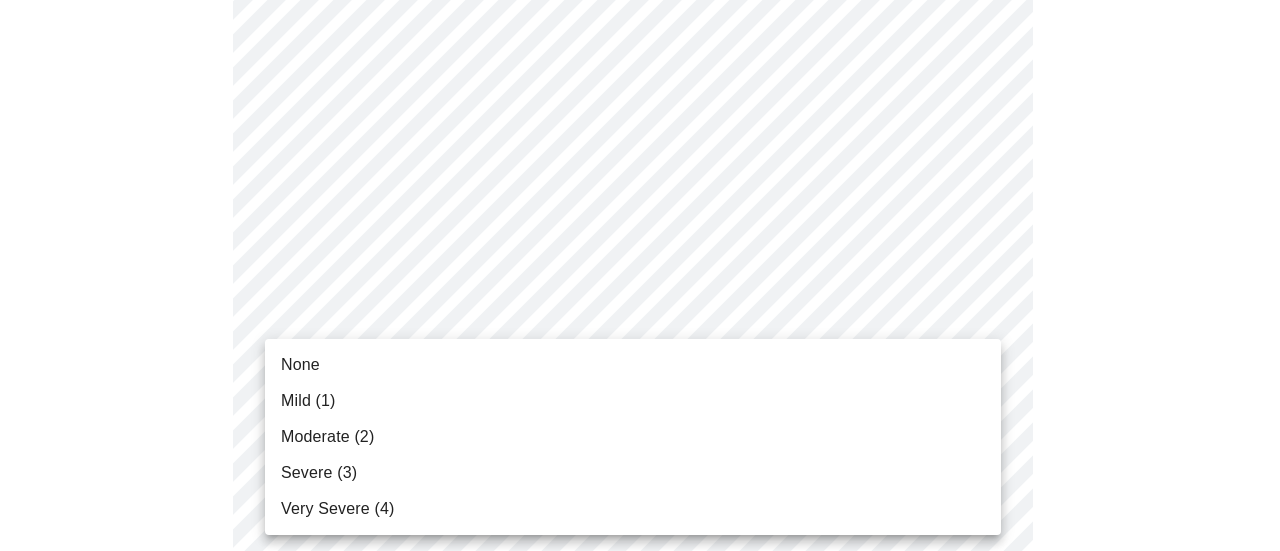 click on "None" at bounding box center [633, 365] 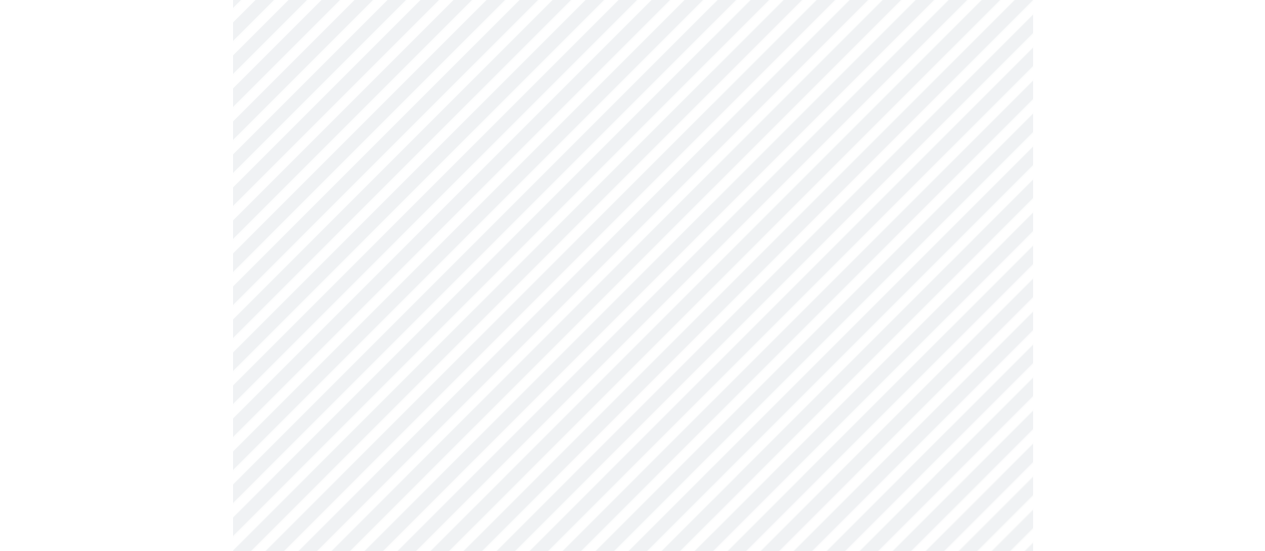 scroll, scrollTop: 1373, scrollLeft: 0, axis: vertical 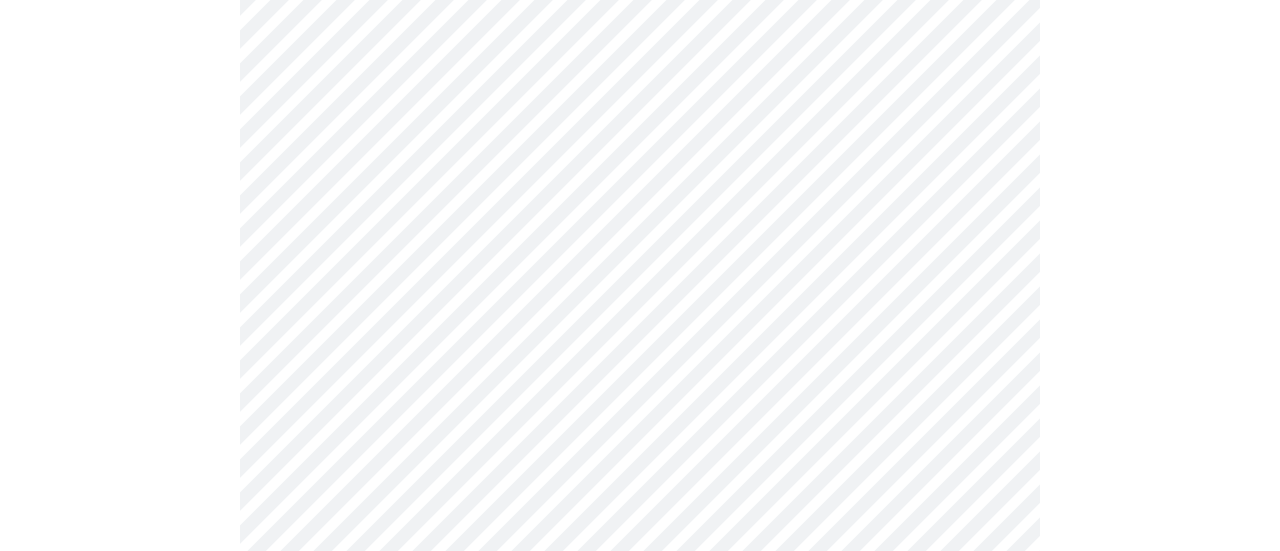 click on "MyMenopauseRx Appointments Messaging Labs Uploads Medications Community Refer a Friend Hi Meredith   Intake Questions for Tue, Jul 1st 2025 @ 3:00pm-3:20pm 3  /  13 Settings Billing Invoices Log out" at bounding box center (640, -147) 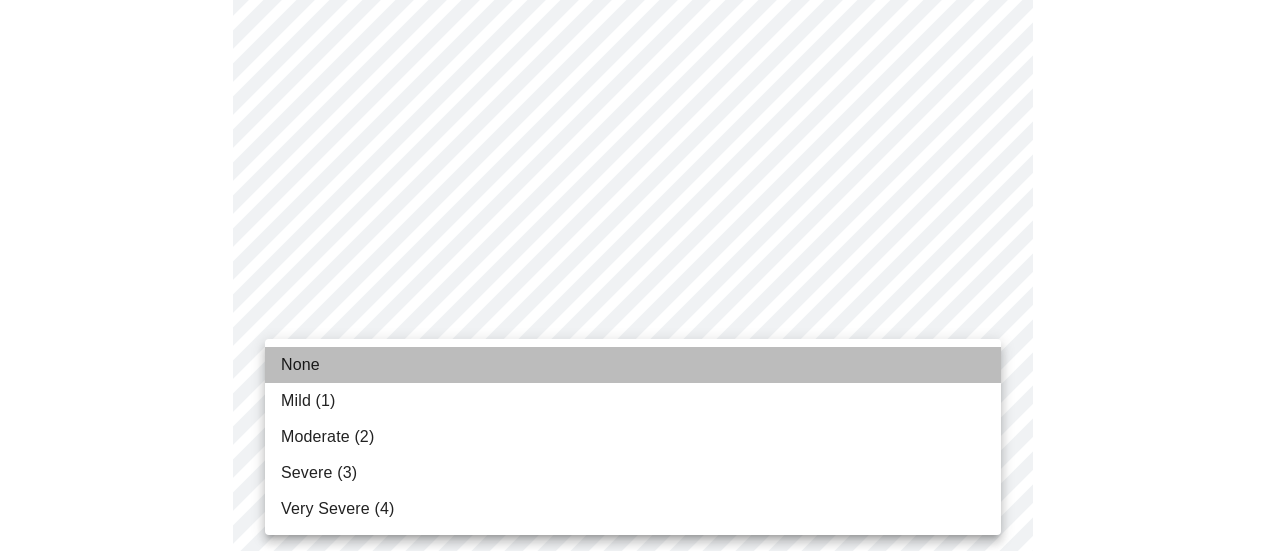 click on "None" at bounding box center [633, 365] 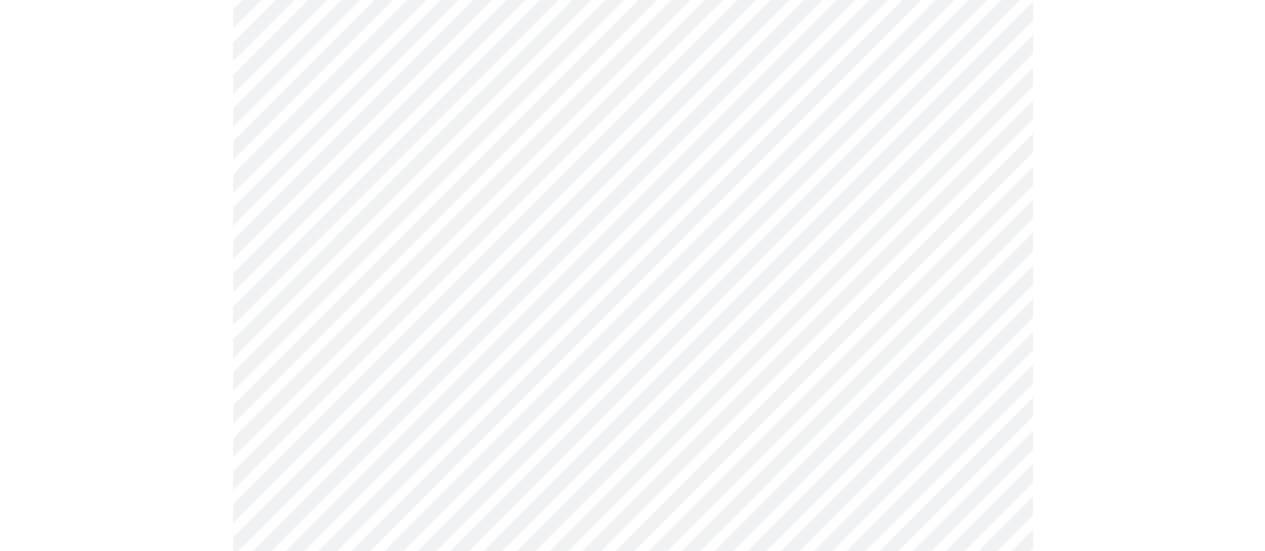 scroll, scrollTop: 1527, scrollLeft: 0, axis: vertical 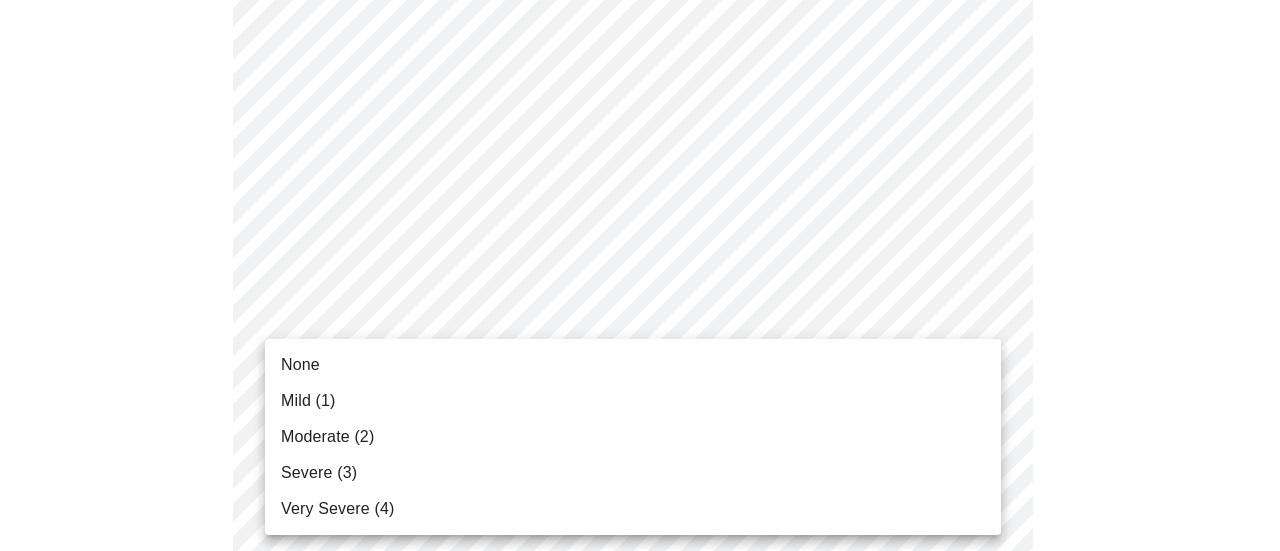 click on "MyMenopauseRx Appointments Messaging Labs Uploads Medications Community Refer a Friend Hi Meredith   Intake Questions for Tue, Jul 1st 2025 @ 3:00pm-3:20pm 3  /  13 Settings Billing Invoices Log out None Mild (1) Moderate (2) Severe (3) Very Severe (4)" at bounding box center (640, -315) 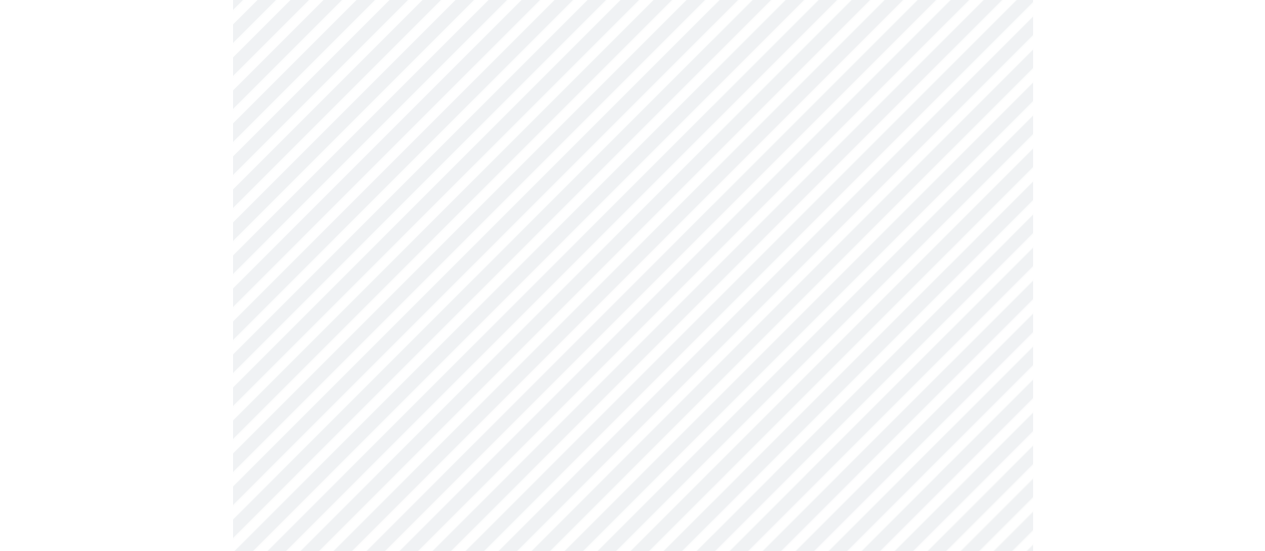 scroll, scrollTop: 763, scrollLeft: 0, axis: vertical 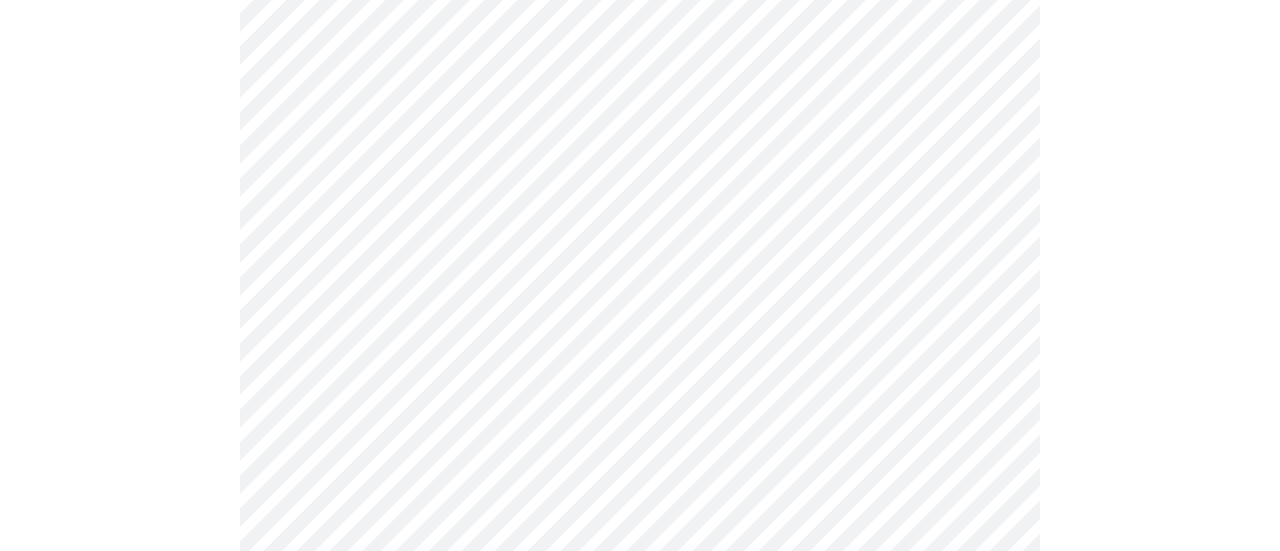 click on "MyMenopauseRx Appointments Messaging Labs Uploads Medications Community Refer a Friend Hi Meredith   Intake Questions for Tue, Jul 1st 2025 @ 3:00pm-3:20pm 4  /  13 Settings Billing Invoices Log out" at bounding box center [640, 86] 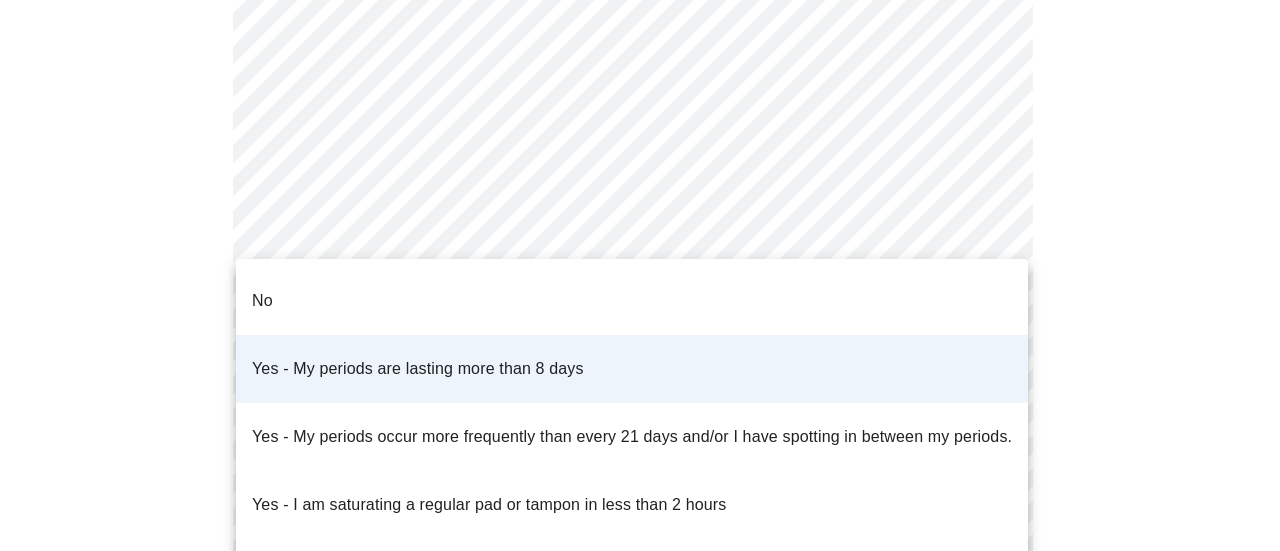click on "Yes - My periods occur more frequently than every 21 days and/or I have spotting in between my periods." at bounding box center [632, 437] 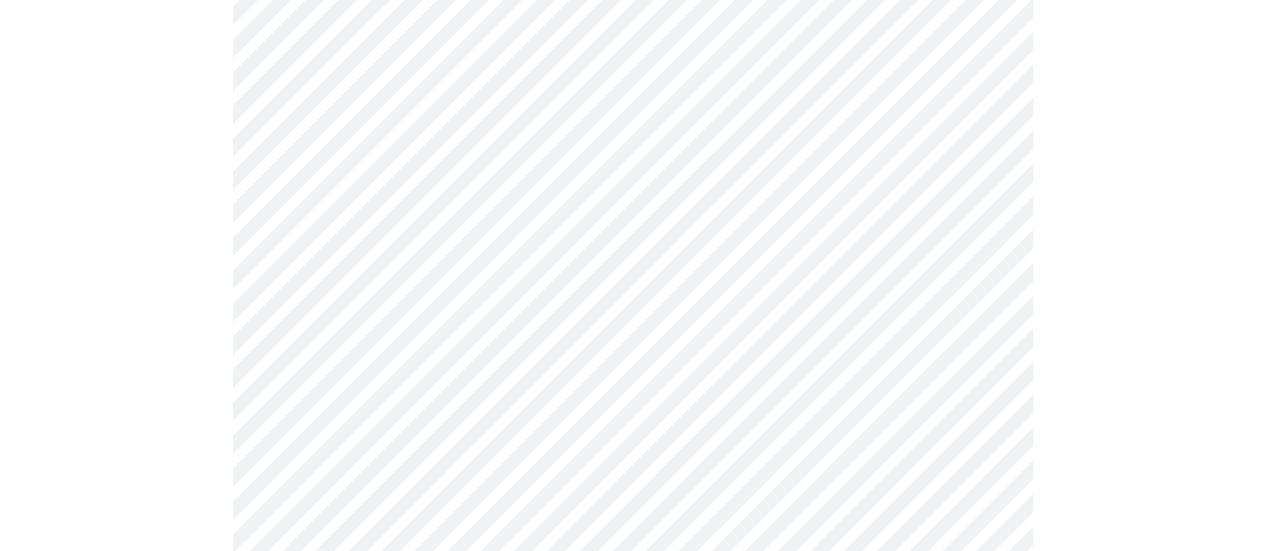 scroll, scrollTop: 244, scrollLeft: 0, axis: vertical 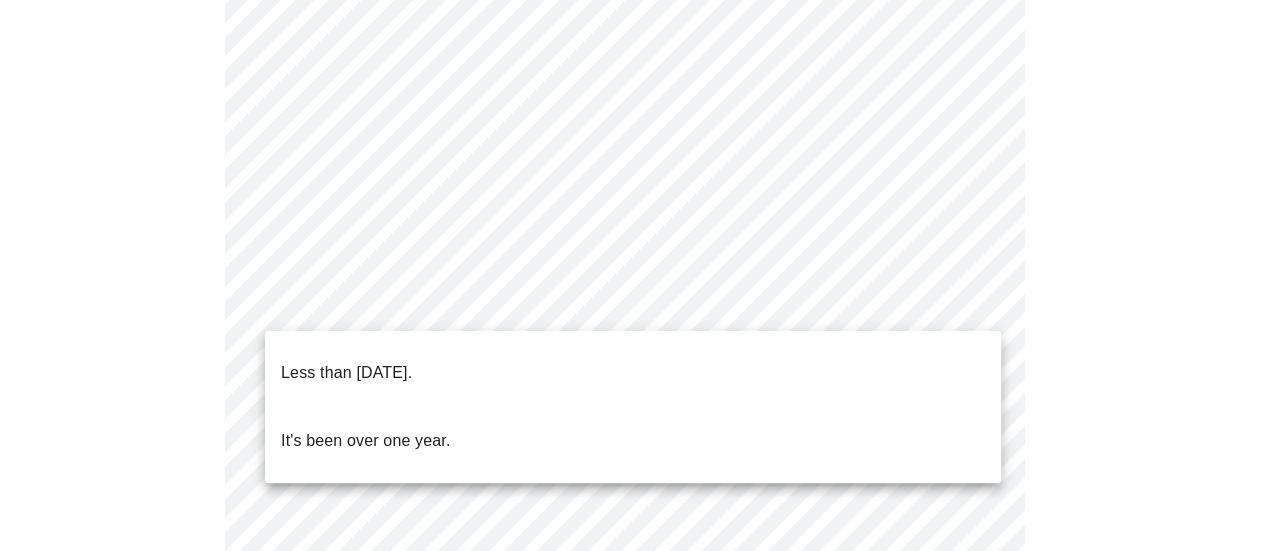 click on "MyMenopauseRx Appointments Messaging Labs Uploads Medications Community Refer a Friend Hi Meredith   Intake Questions for Tue, Jul 1st 2025 @ 3:00pm-3:20pm 5  /  13 Settings Billing Invoices Log out Less than one year ago.
It's been over one year." at bounding box center (632, 430) 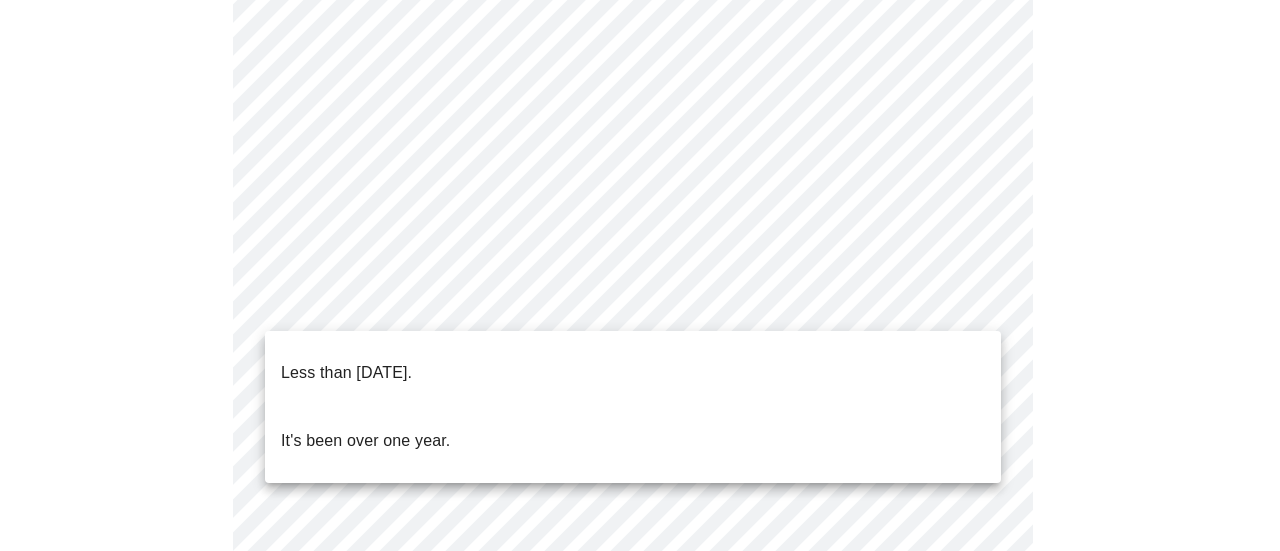 click on "Less than one year ago." at bounding box center (633, 373) 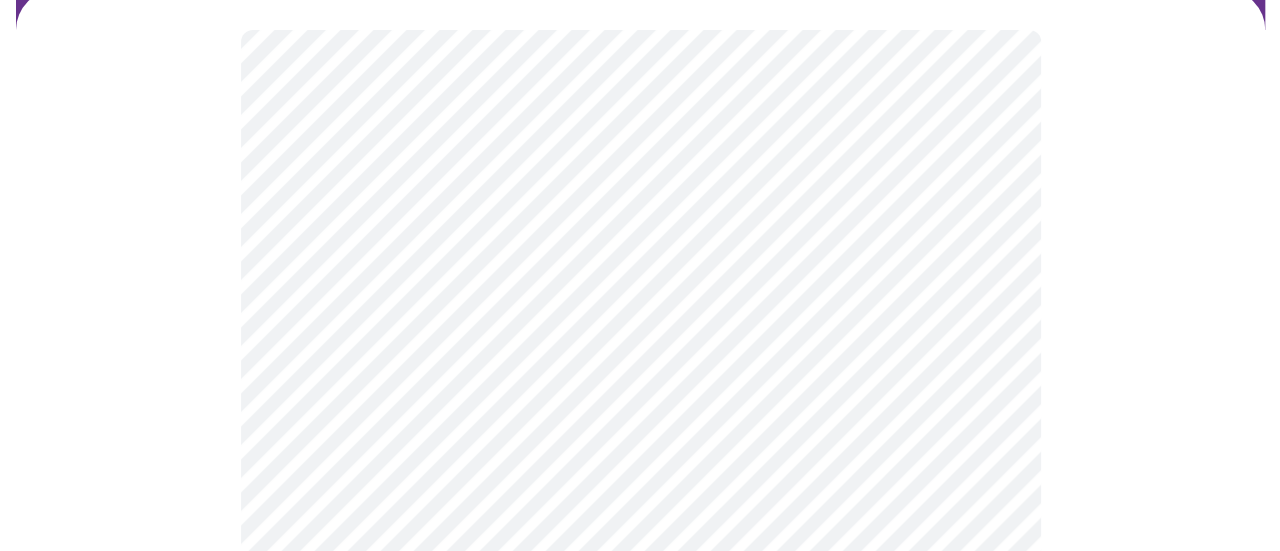 scroll, scrollTop: 186, scrollLeft: 0, axis: vertical 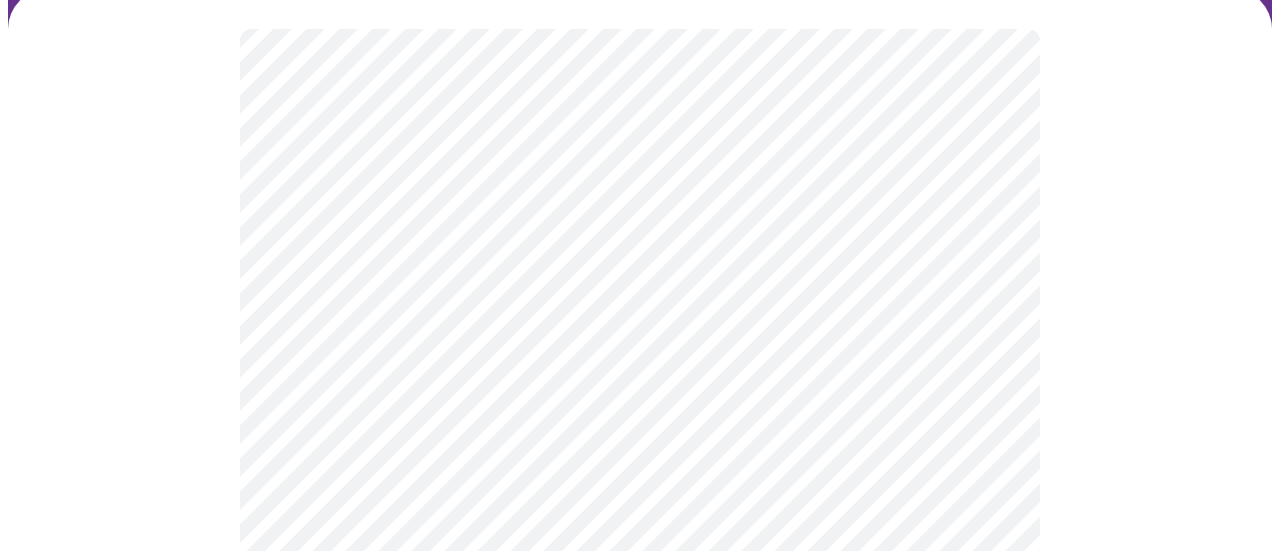 click on "MyMenopauseRx Appointments Messaging Labs Uploads Medications Community Refer a Friend Hi Meredith   Intake Questions for Tue, Jul 1st 2025 @ 3:00pm-3:20pm 6  /  13 Settings Billing Invoices Log out" at bounding box center (640, 355) 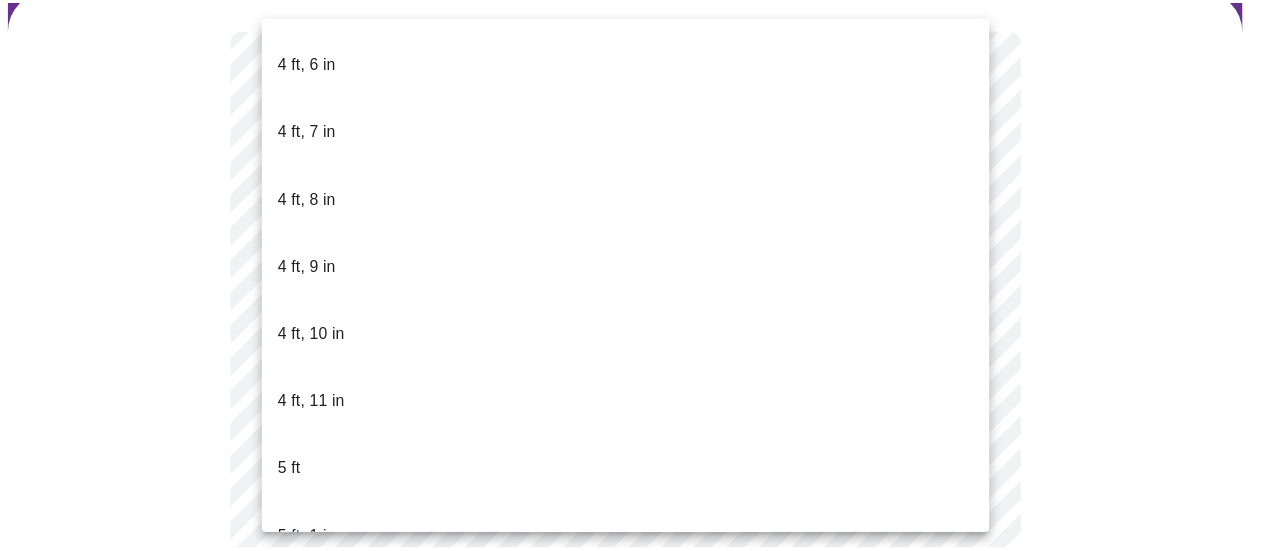 scroll, scrollTop: 1220, scrollLeft: 0, axis: vertical 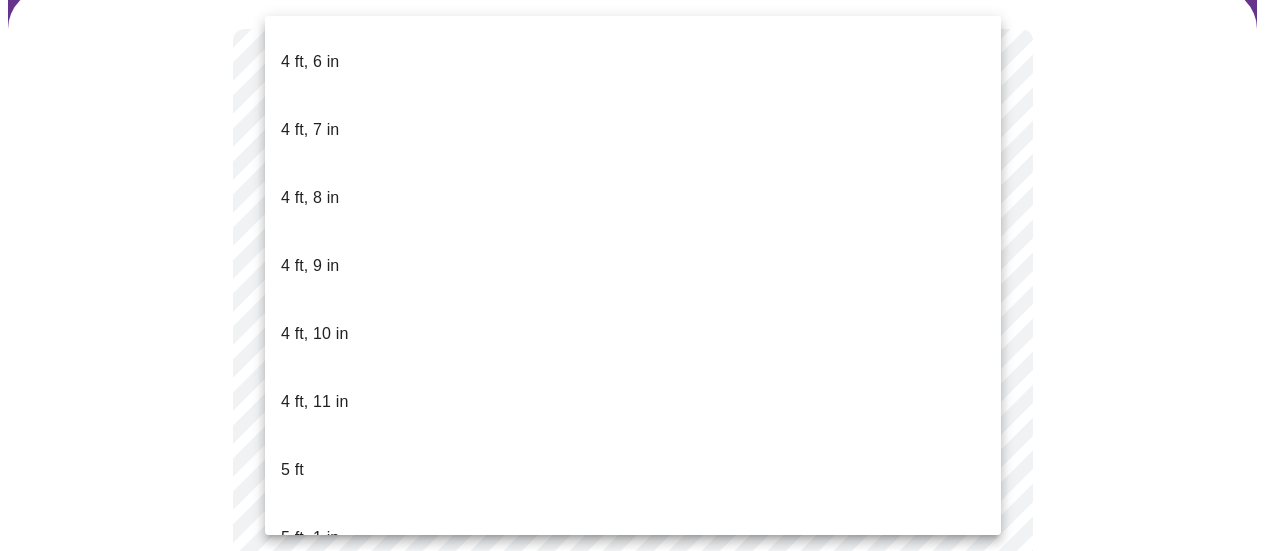 click on "5 ft, 7 in" at bounding box center (633, 946) 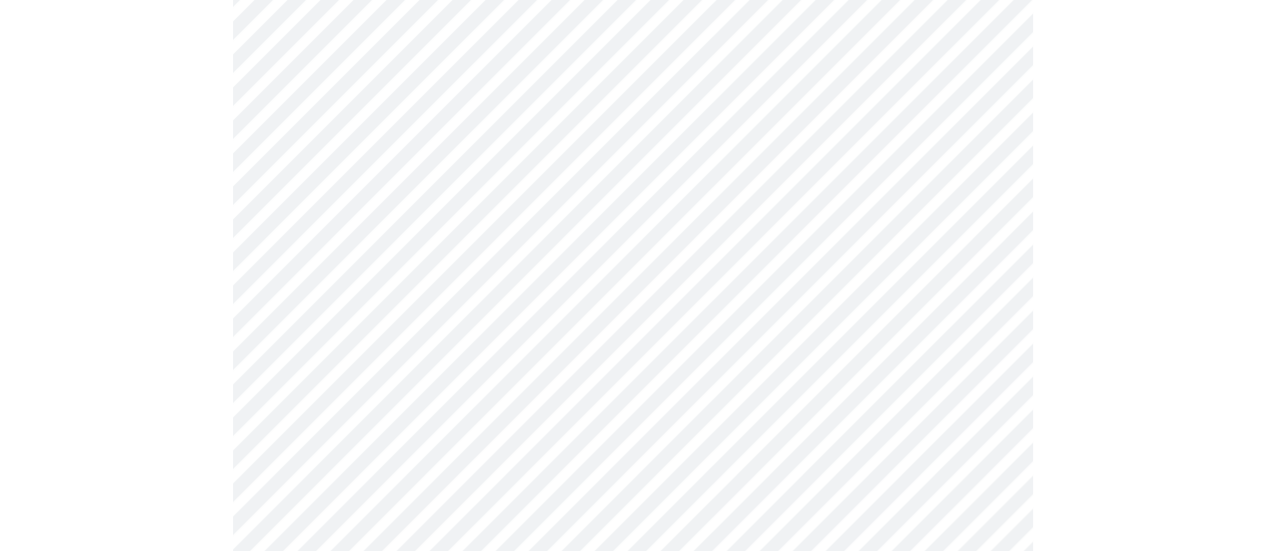 scroll, scrollTop: 1096, scrollLeft: 0, axis: vertical 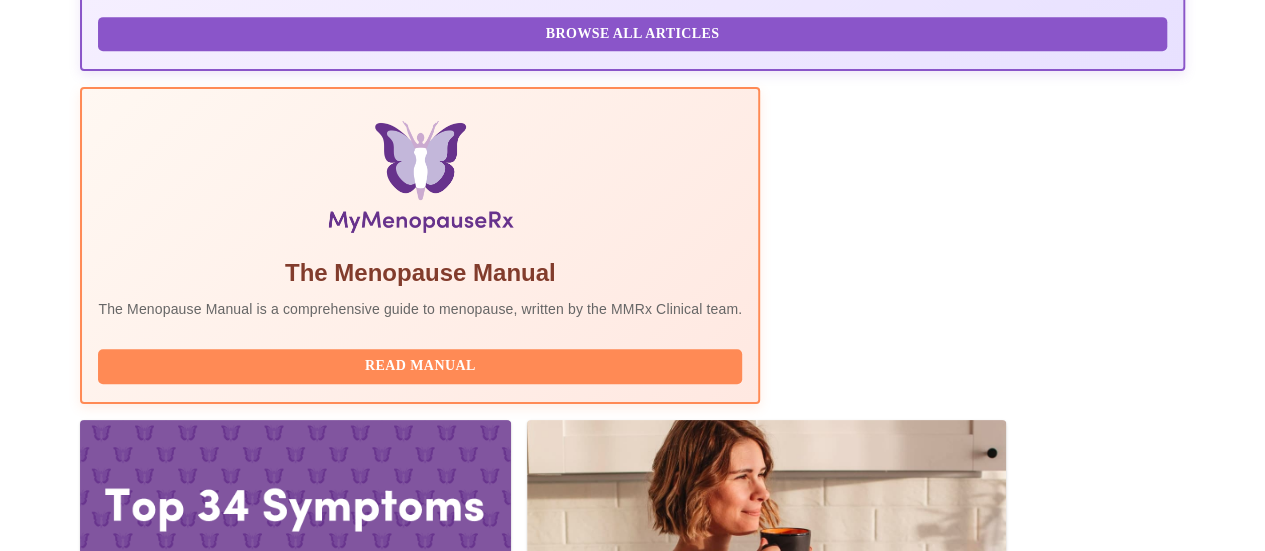 click on "Join Waiting Room" at bounding box center [1078, 1999] 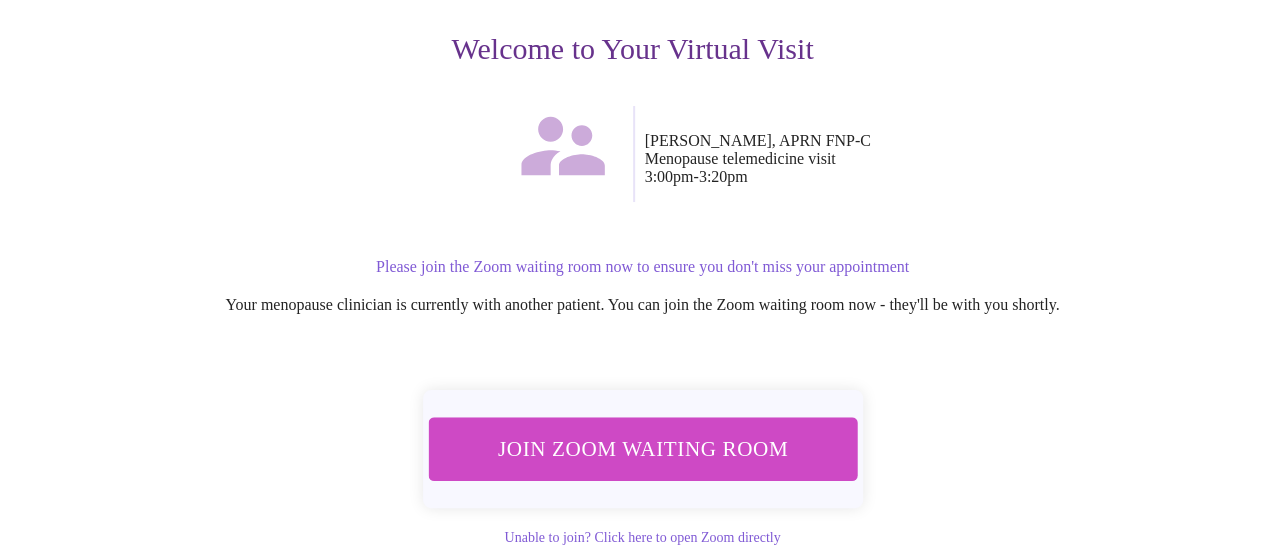 scroll, scrollTop: 260, scrollLeft: 0, axis: vertical 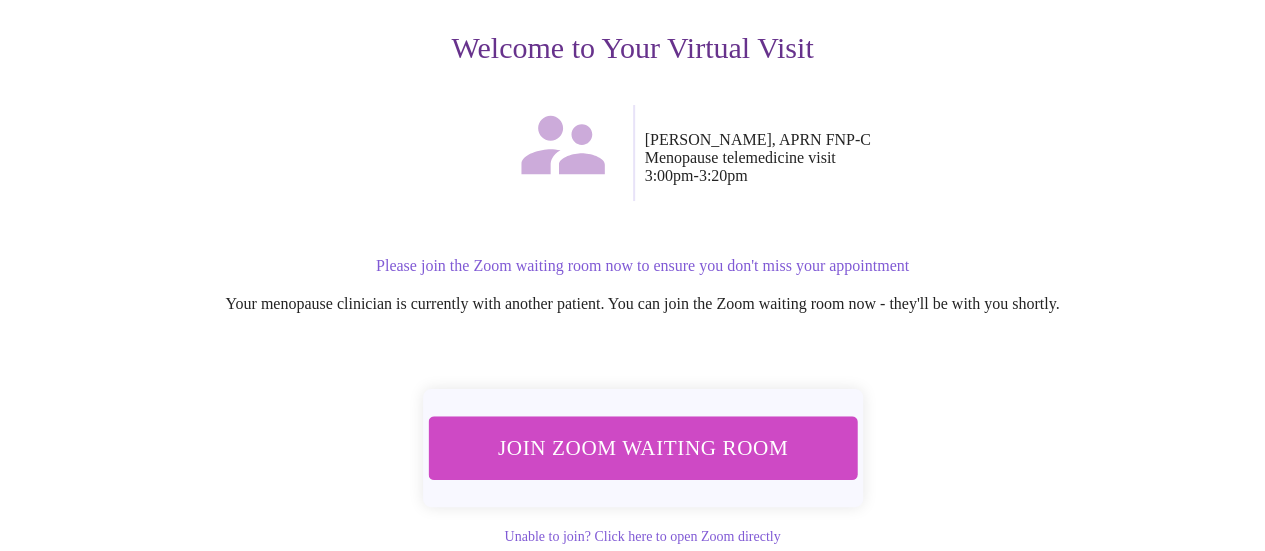 click on "Join Zoom Waiting Room" at bounding box center [642, 447] 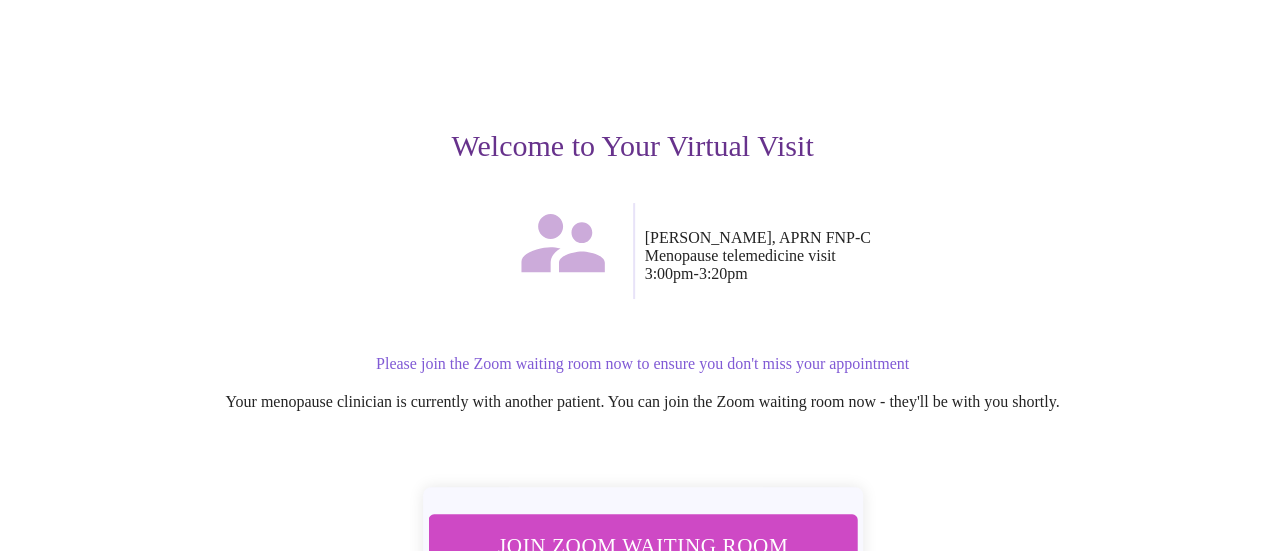 scroll, scrollTop: 248, scrollLeft: 0, axis: vertical 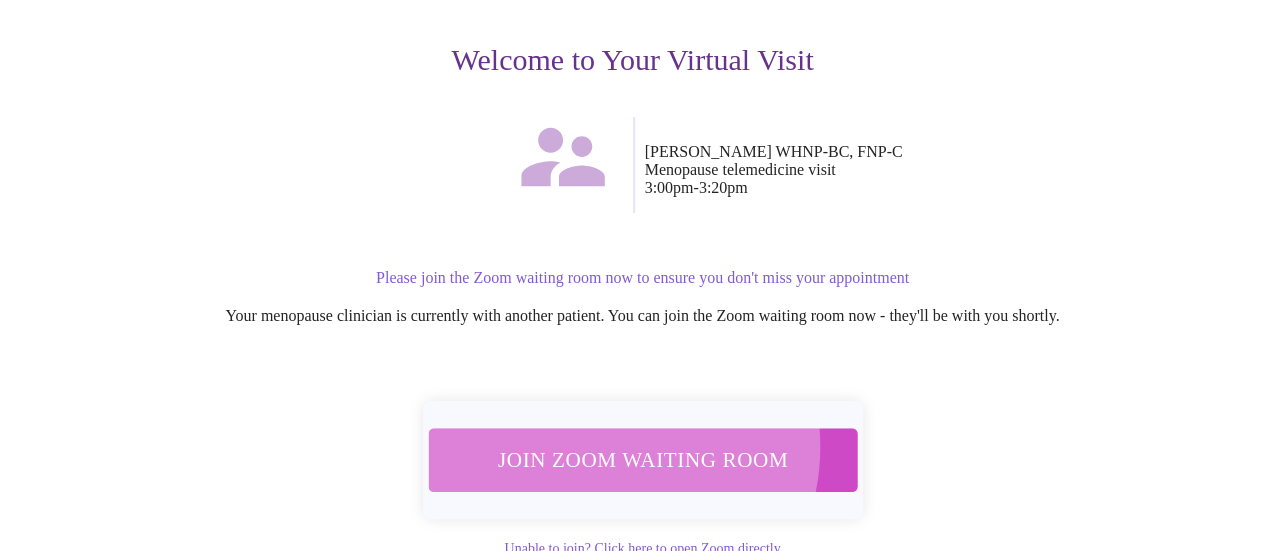 click on "Join Zoom Waiting Room" at bounding box center (642, 460) 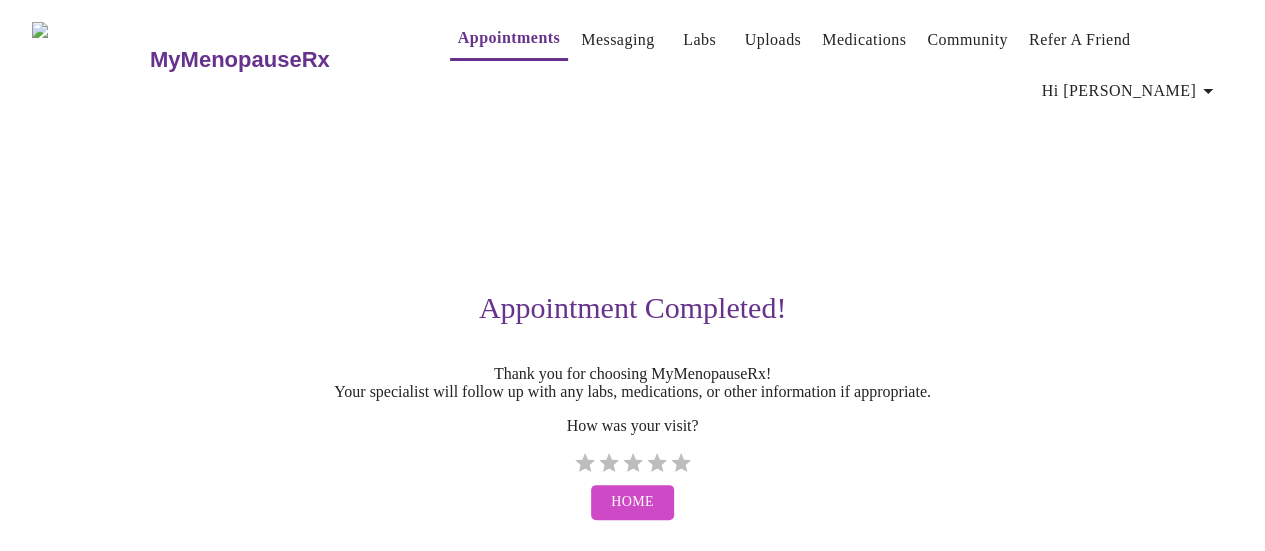 scroll, scrollTop: 20, scrollLeft: 0, axis: vertical 